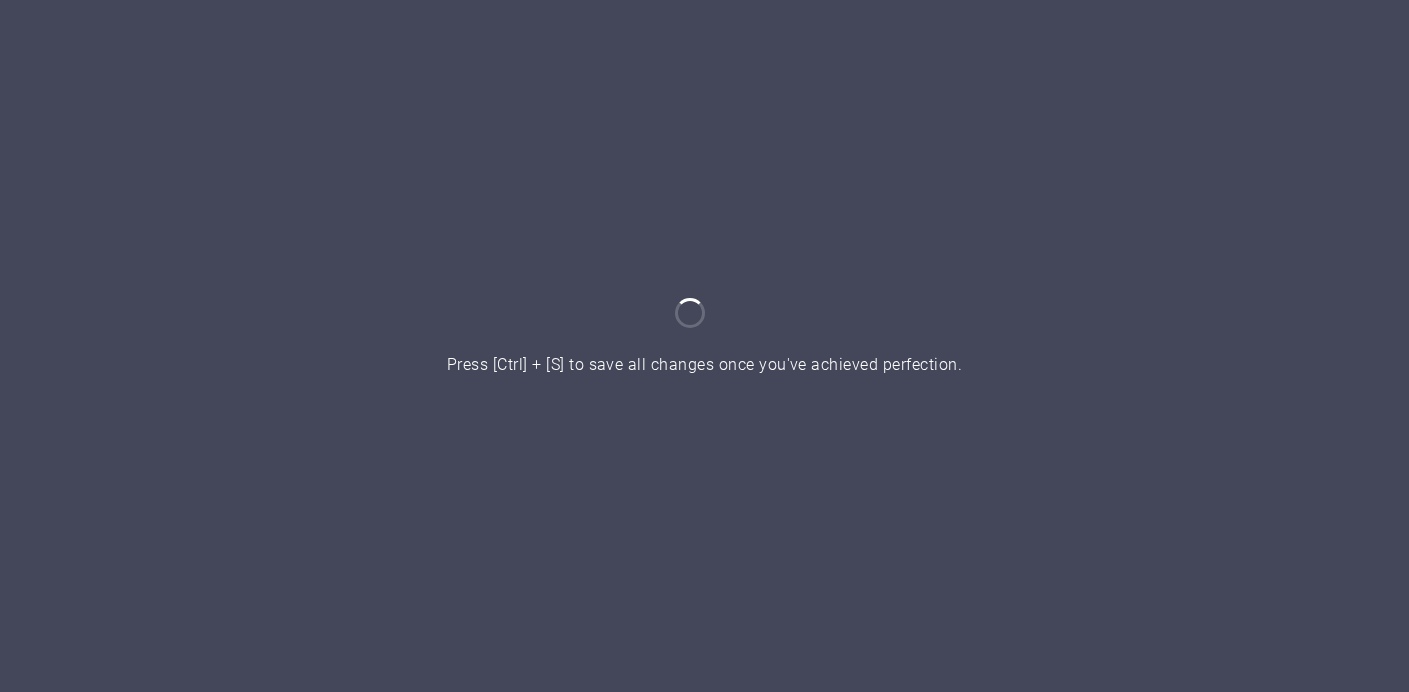 scroll, scrollTop: 0, scrollLeft: 0, axis: both 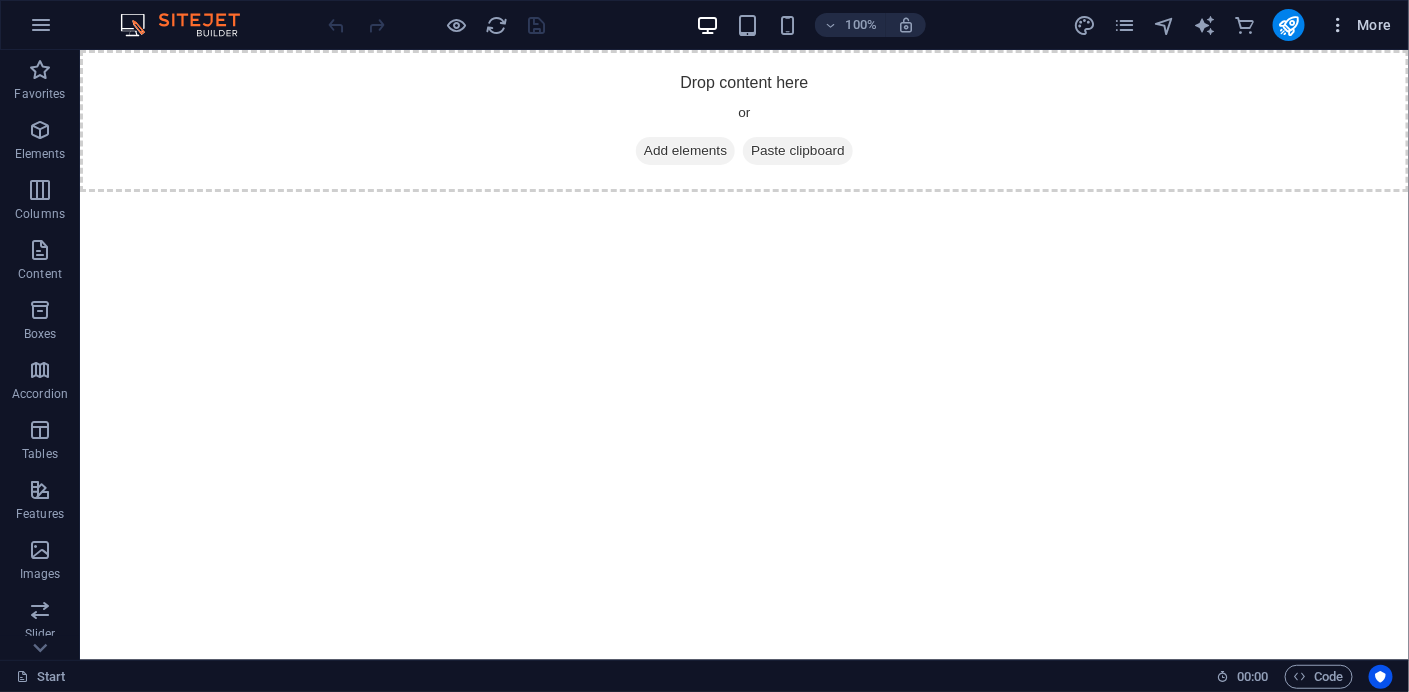 click at bounding box center (1339, 25) 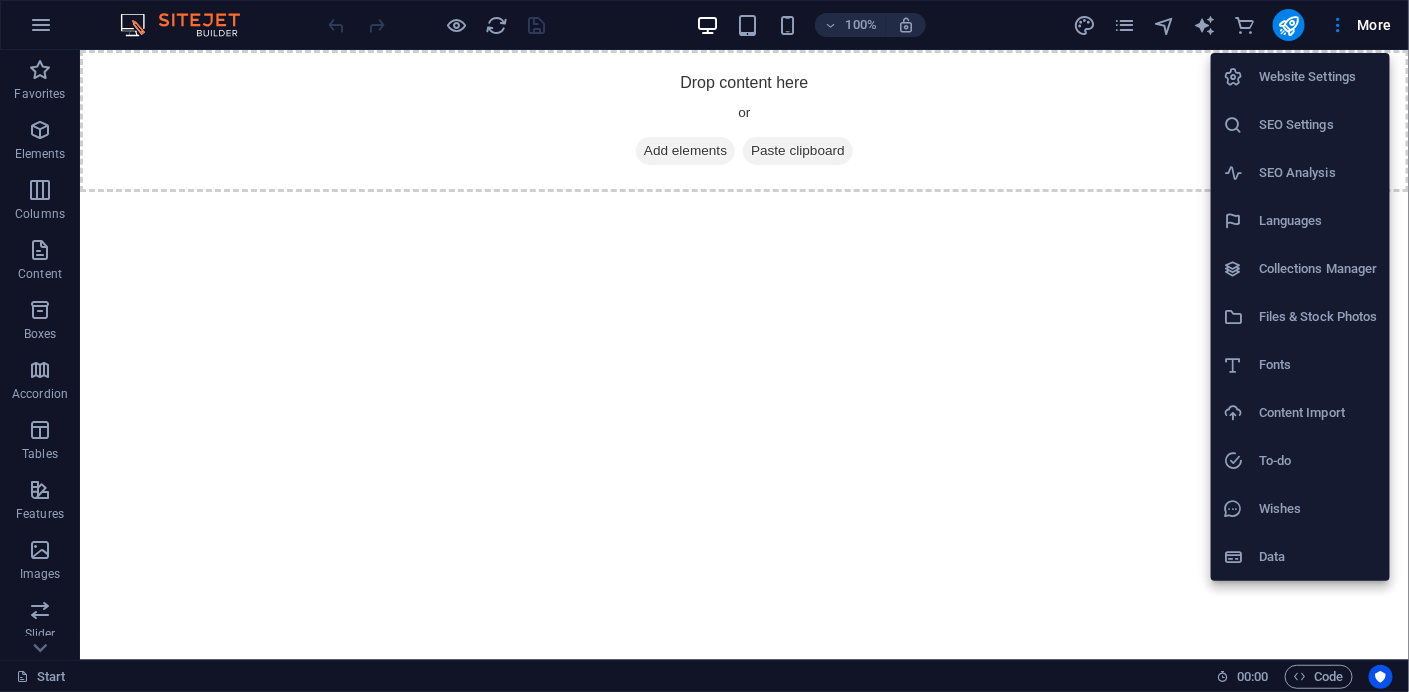 click on "Languages" at bounding box center (1318, 221) 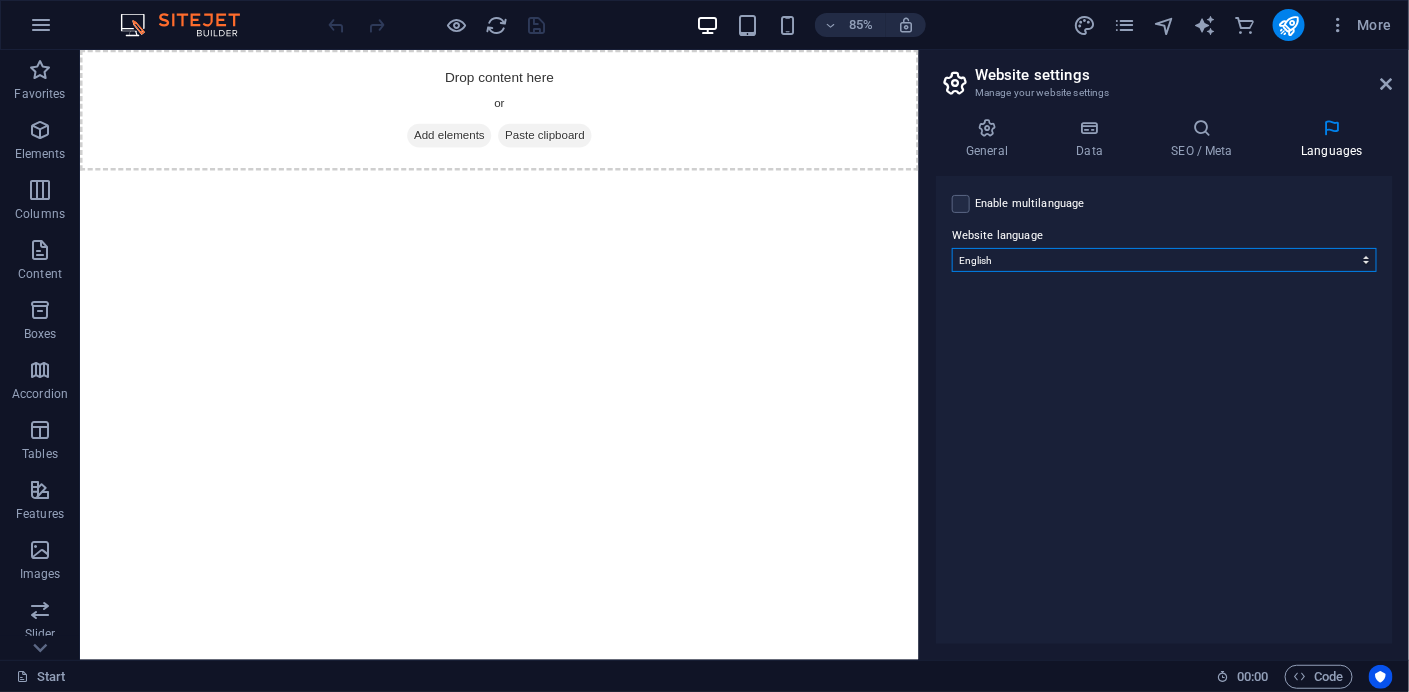 click on "Abkhazian Afar Afrikaans Akan Albanian Amharic Arabic Aragonese Armenian Assamese Avaric Avestan Aymara Azerbaijani Bambara Bashkir Basque Belarusian Bengali Bihari languages Bislama Bokmål Bosnian Breton Bulgarian Burmese Catalan Central Khmer Chamorro Chechen Chinese Church Slavic Chuvash Cornish Corsican Cree Croatian Czech Danish Dutch Dzongkha English Esperanto Estonian Ewe Faroese Farsi (Persian) Fijian Finnish French Fulah Gaelic Galician Ganda Georgian German Greek Greenlandic Guaraní Gujarati Haitian Creole Hausa Hebrew Herero Hindi Hiri Motu Hungarian Icelandic Ido Igbo Indonesian Interlingua Interlingue Inuktitut Inupiaq Irish Italian Japanese Javanese Kannada Kanuri Kashmiri Kazakh Kikuyu Kinyarwanda Komi Kongo Korean Kurdish Kwanyama Kyrgyz Lao Latin Latvian Limburgish Lingala Lithuanian Luba-Katanga Luxembourgish Macedonian Malagasy Malay Malayalam Maldivian Maltese Manx Maori Marathi Marshallese Mongolian Nauru Navajo Ndonga Nepali North Ndebele Northern Sami Norwegian Norwegian Nynorsk Nuosu" at bounding box center (1164, 260) 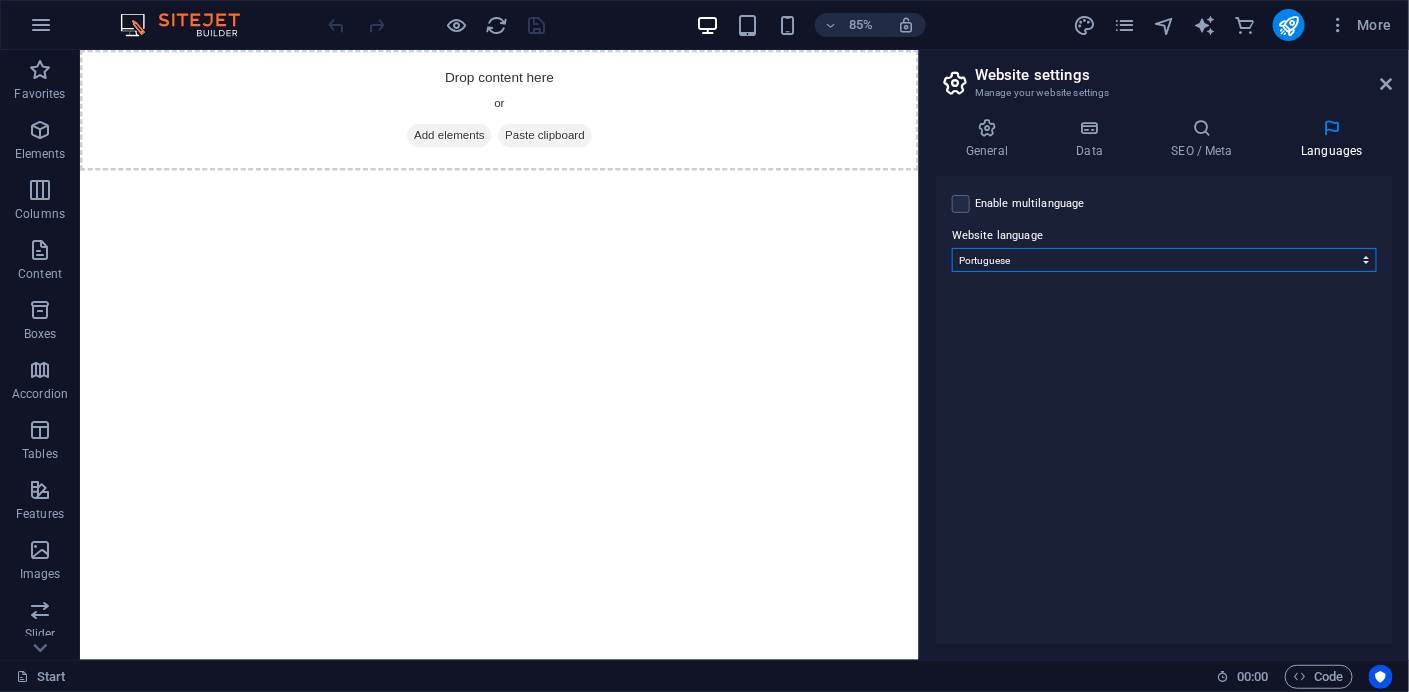 click on "Abkhazian Afar Afrikaans Akan Albanian Amharic Arabic Aragonese Armenian Assamese Avaric Avestan Aymara Azerbaijani Bambara Bashkir Basque Belarusian Bengali Bihari languages Bislama Bokmål Bosnian Breton Bulgarian Burmese Catalan Central Khmer Chamorro Chechen Chinese Church Slavic Chuvash Cornish Corsican Cree Croatian Czech Danish Dutch Dzongkha English Esperanto Estonian Ewe Faroese Farsi (Persian) Fijian Finnish French Fulah Gaelic Galician Ganda Georgian German Greek Greenlandic Guaraní Gujarati Haitian Creole Hausa Hebrew Herero Hindi Hiri Motu Hungarian Icelandic Ido Igbo Indonesian Interlingua Interlingue Inuktitut Inupiaq Irish Italian Japanese Javanese Kannada Kanuri Kashmiri Kazakh Kikuyu Kinyarwanda Komi Kongo Korean Kurdish Kwanyama Kyrgyz Lao Latin Latvian Limburgish Lingala Lithuanian Luba-Katanga Luxembourgish Macedonian Malagasy Malay Malayalam Maldivian Maltese Manx Maori Marathi Marshallese Mongolian Nauru Navajo Ndonga Nepali North Ndebele Northern Sami Norwegian Norwegian Nynorsk Nuosu" at bounding box center (1164, 260) 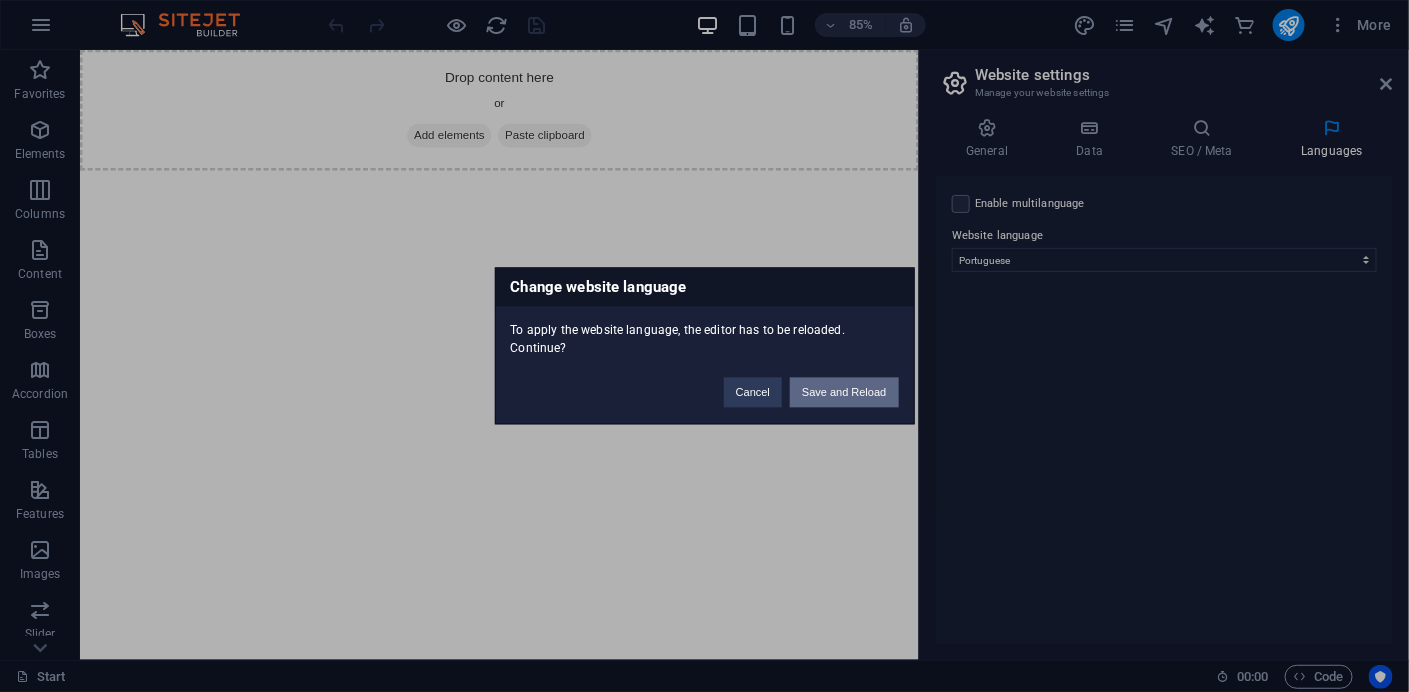 click on "Save and Reload" at bounding box center (844, 393) 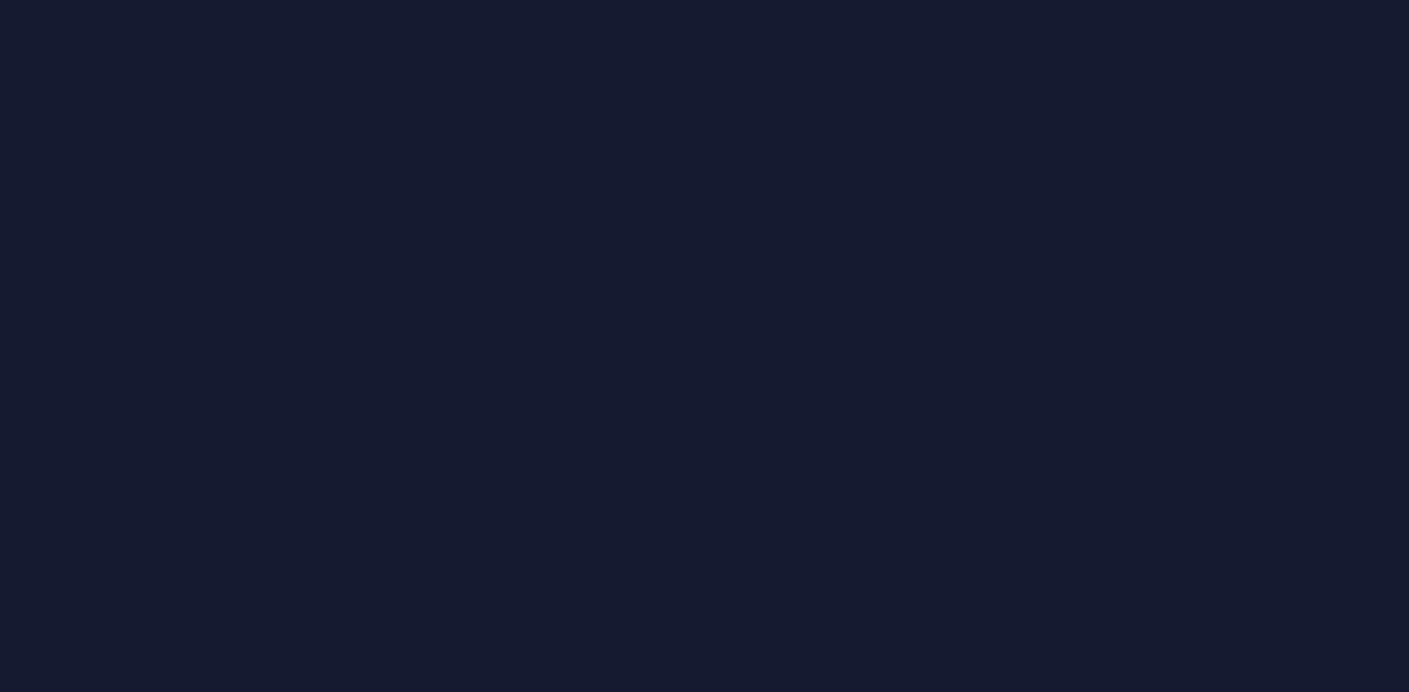 scroll, scrollTop: 0, scrollLeft: 0, axis: both 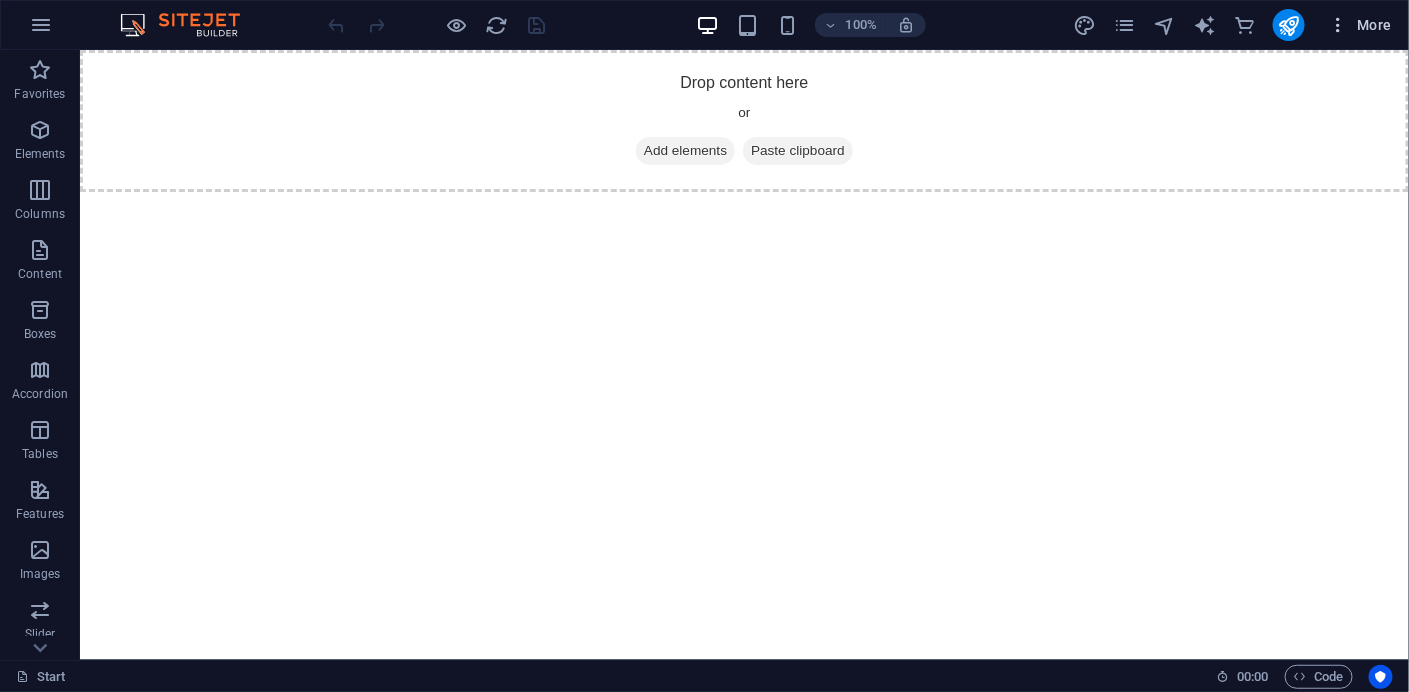 click at bounding box center [1339, 25] 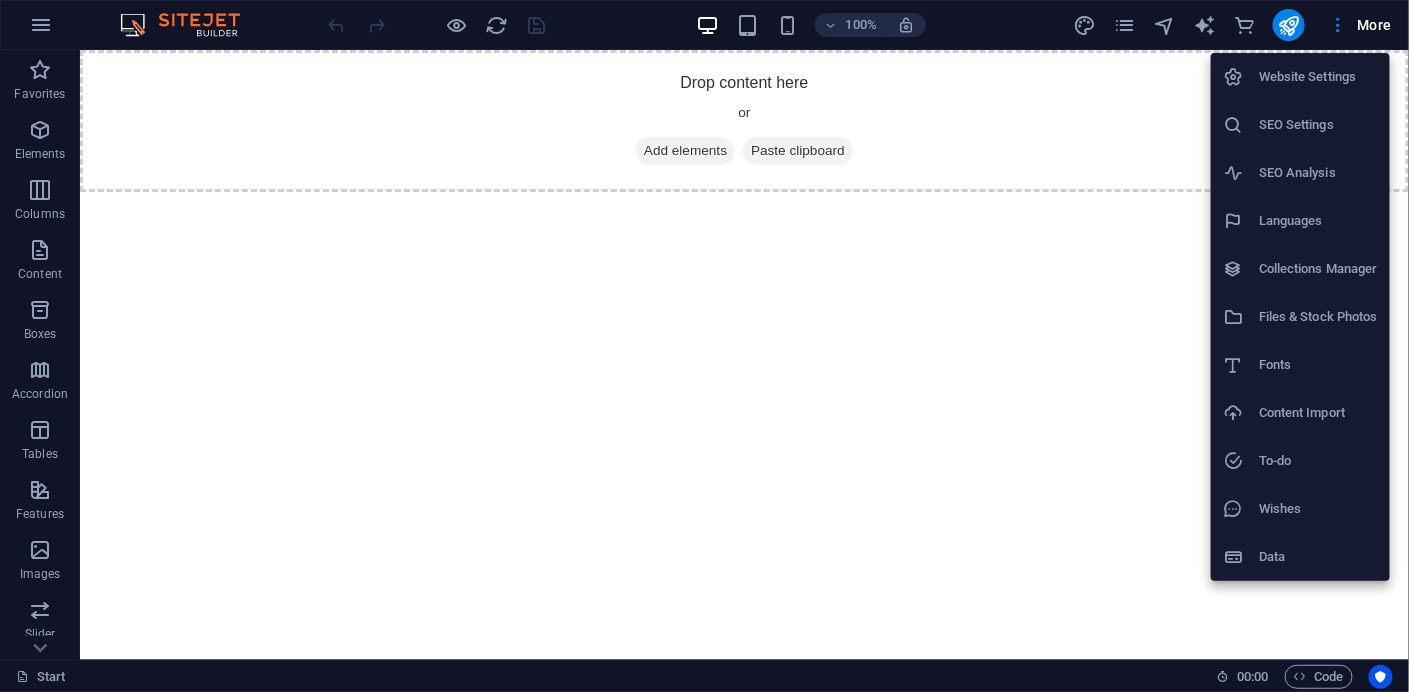 click on "Languages" at bounding box center (1318, 221) 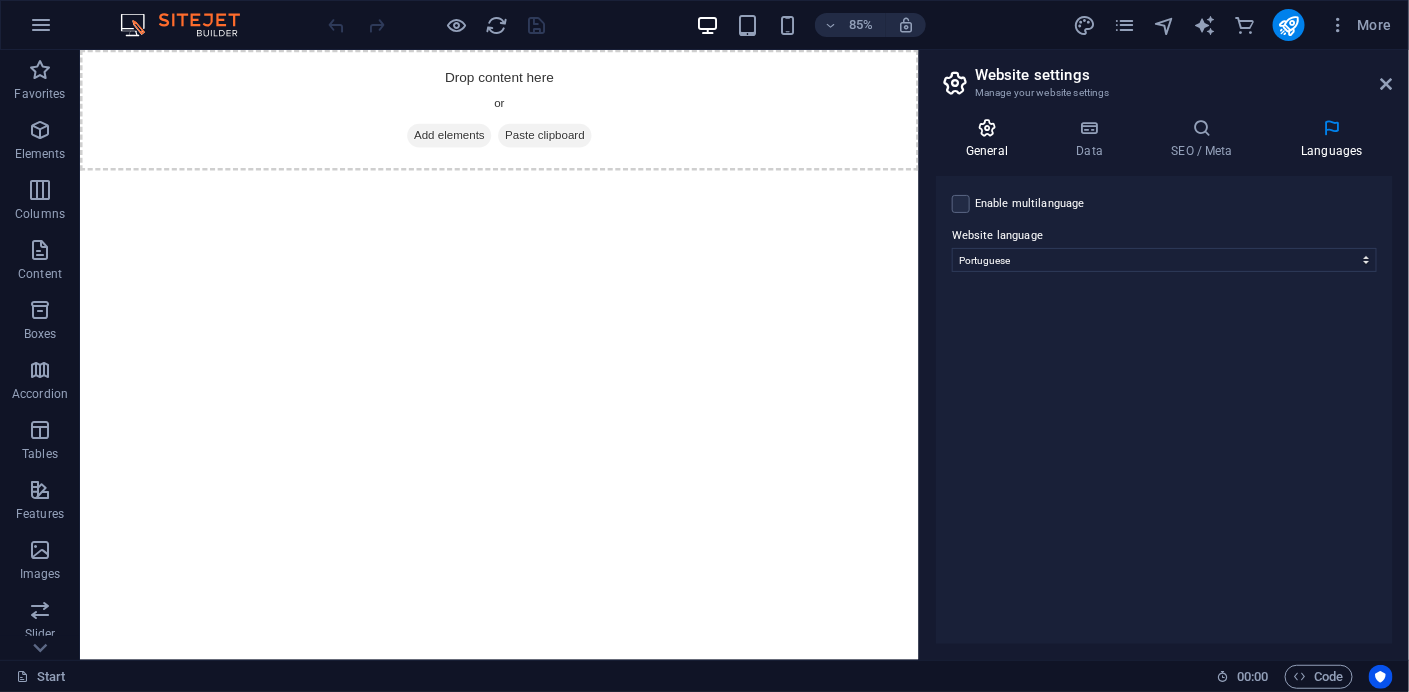 click on "General" at bounding box center [991, 139] 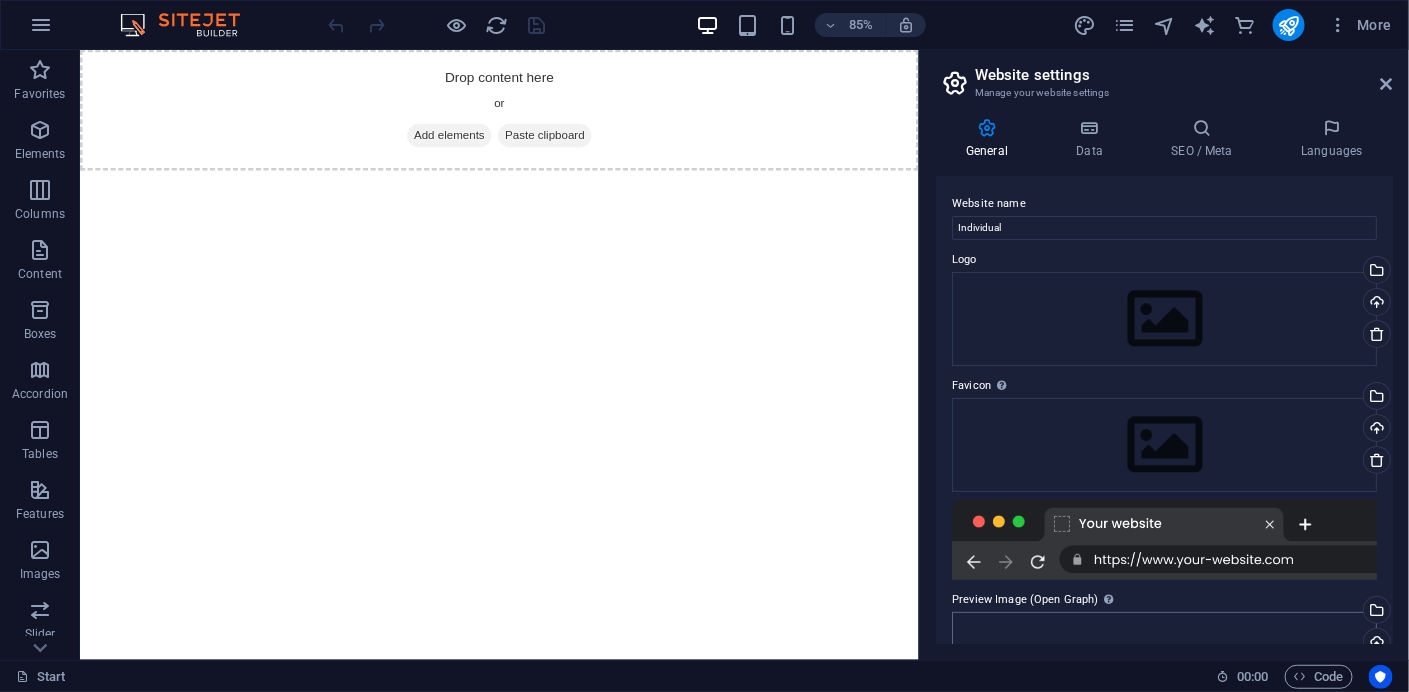 scroll, scrollTop: 212, scrollLeft: 0, axis: vertical 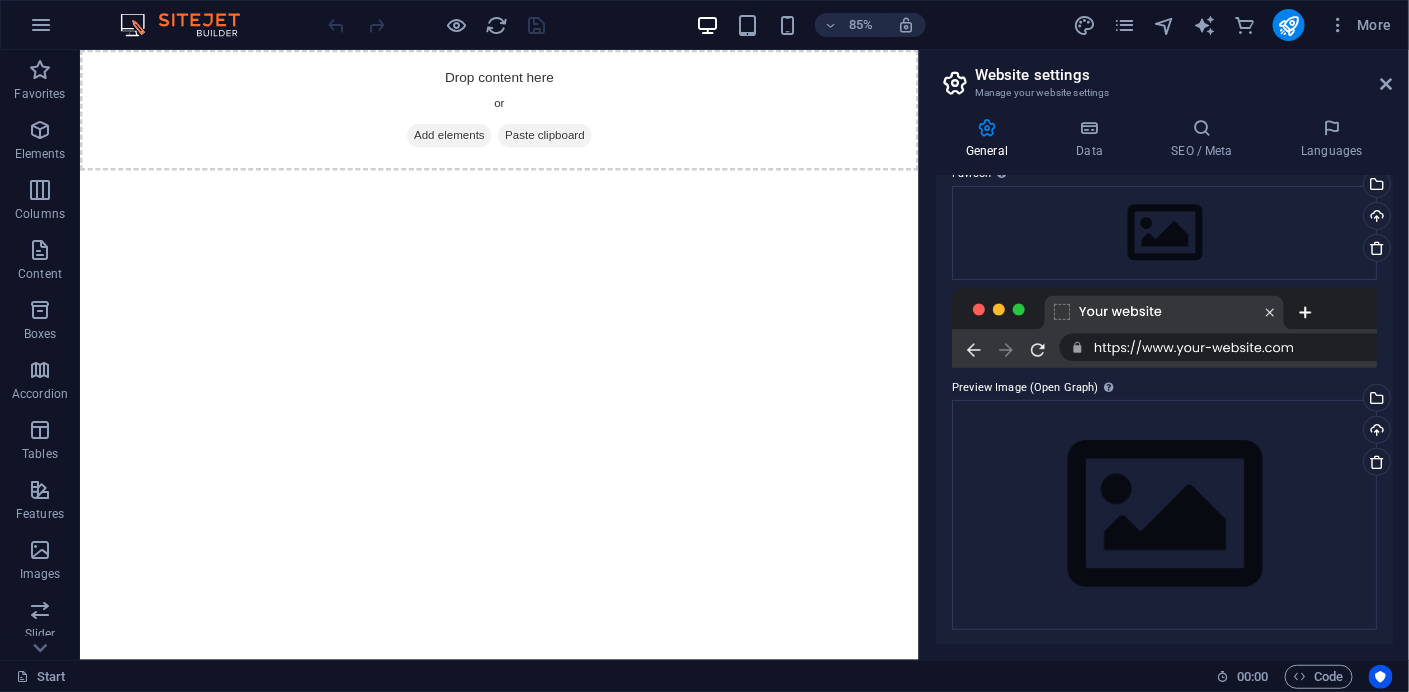 click on "Skip to main content
Drop content here or  Add elements  Paste clipboard" at bounding box center [572, 121] 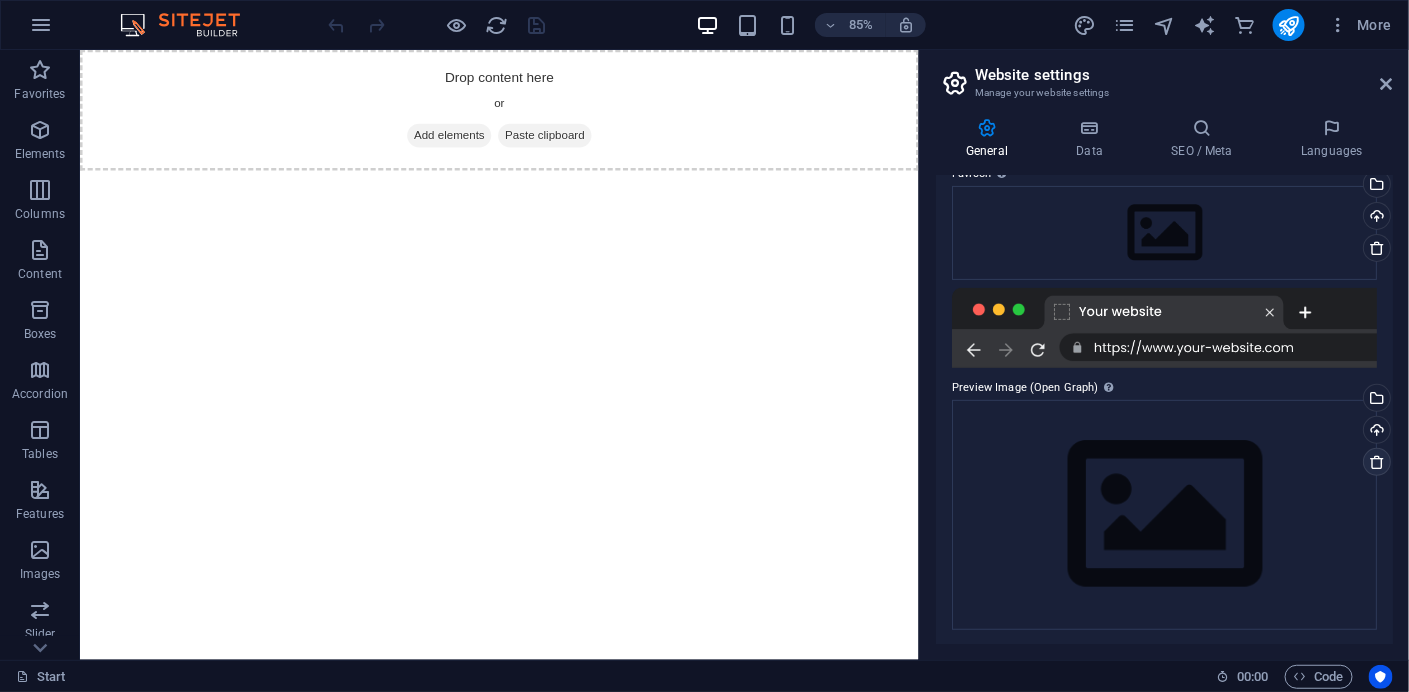 click at bounding box center [1377, 462] 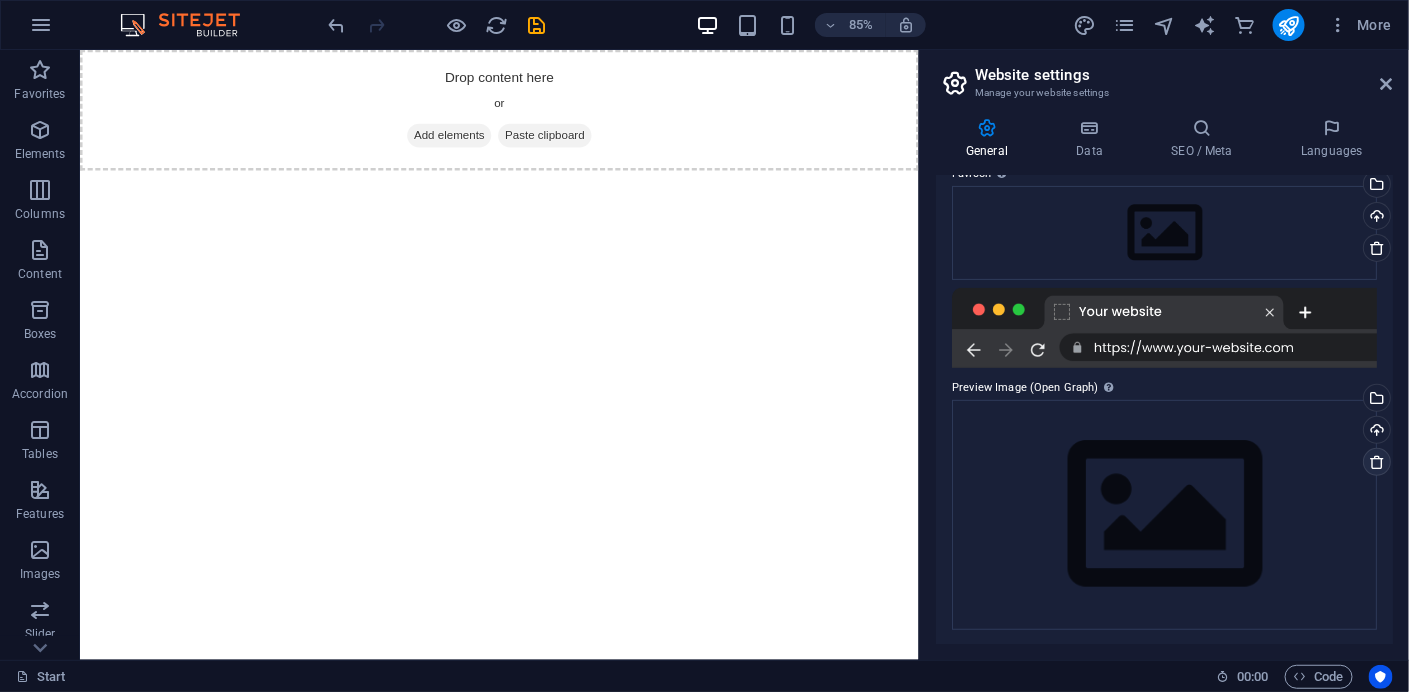 click at bounding box center [1377, 462] 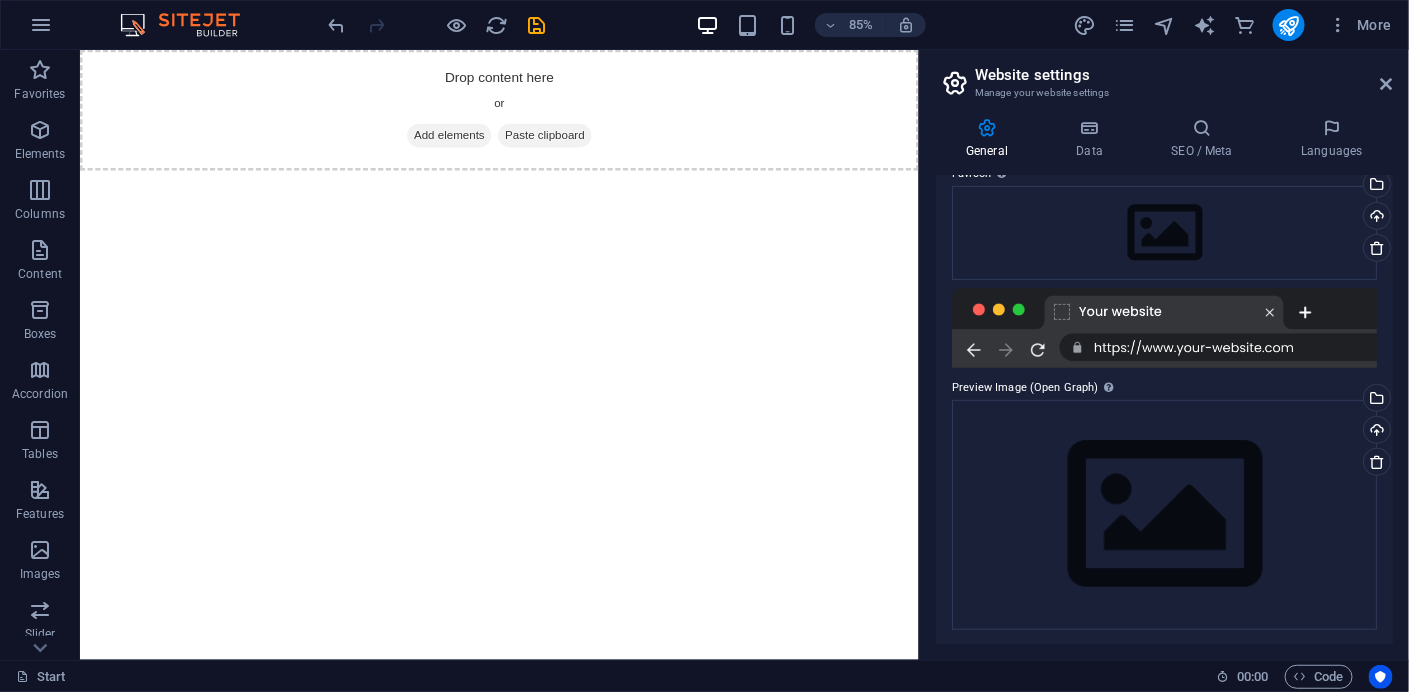 click on "Skip to main content
Drop content here or  Add elements  Paste clipboard" at bounding box center (572, 121) 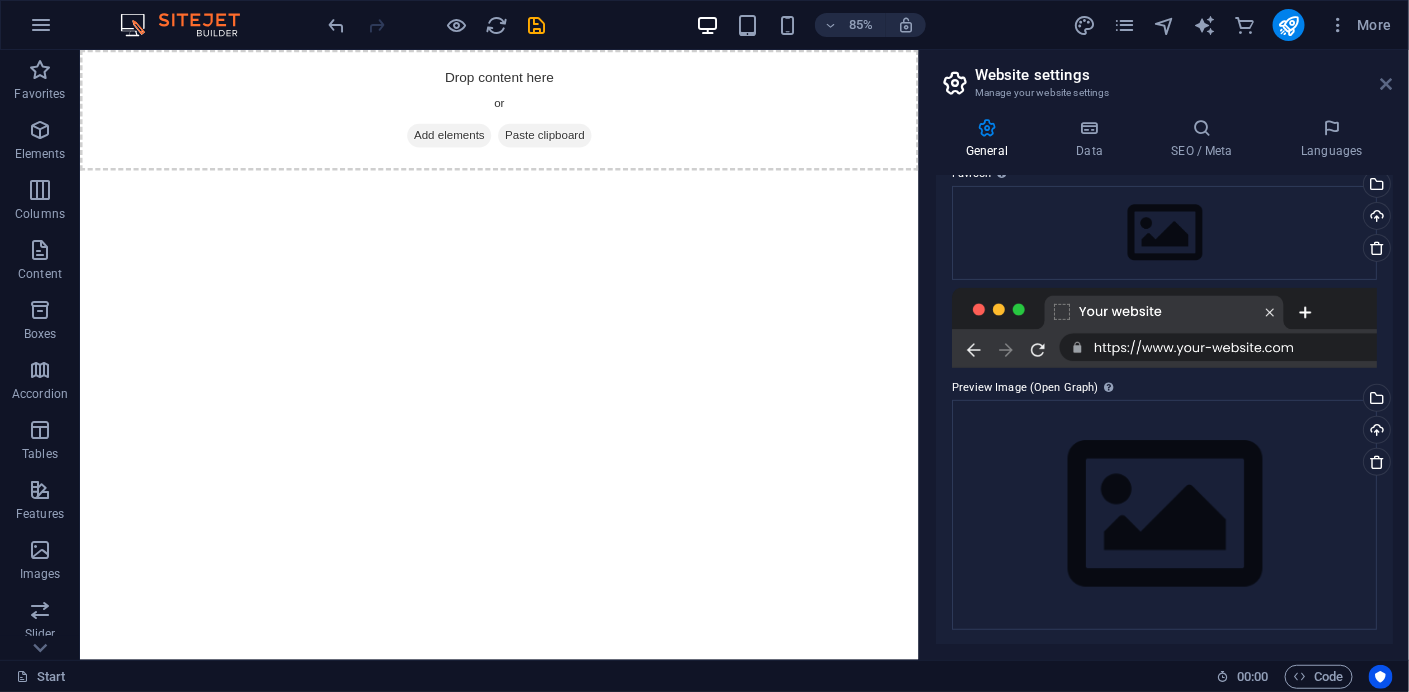 drag, startPoint x: 1386, startPoint y: 89, endPoint x: 1305, endPoint y: 39, distance: 95.189285 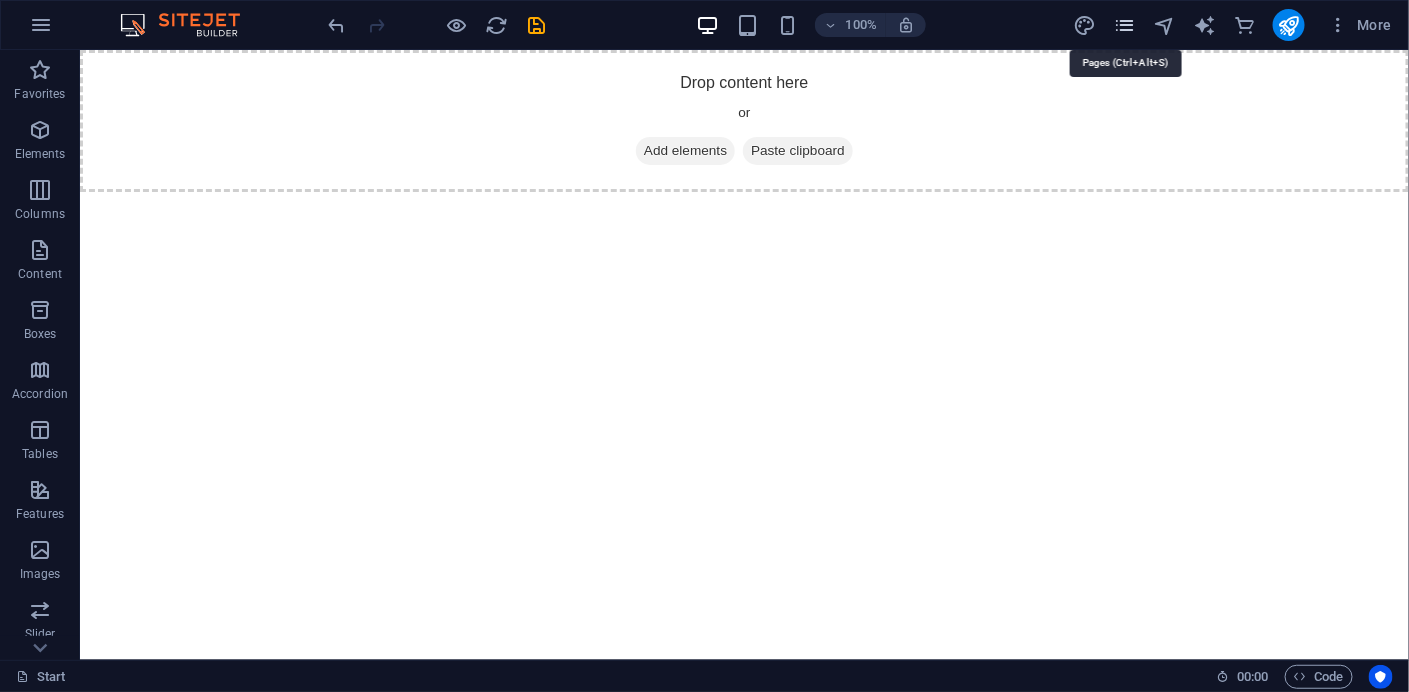 click at bounding box center (1124, 25) 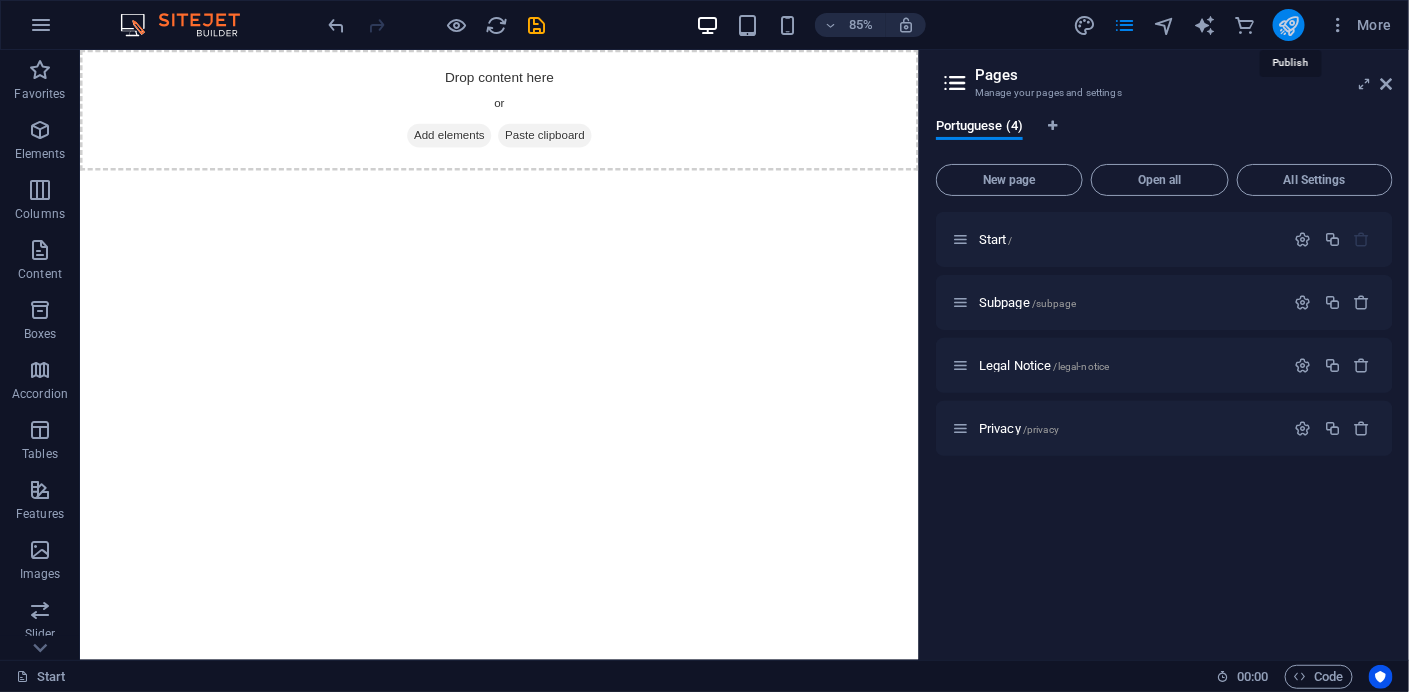 click at bounding box center (1288, 25) 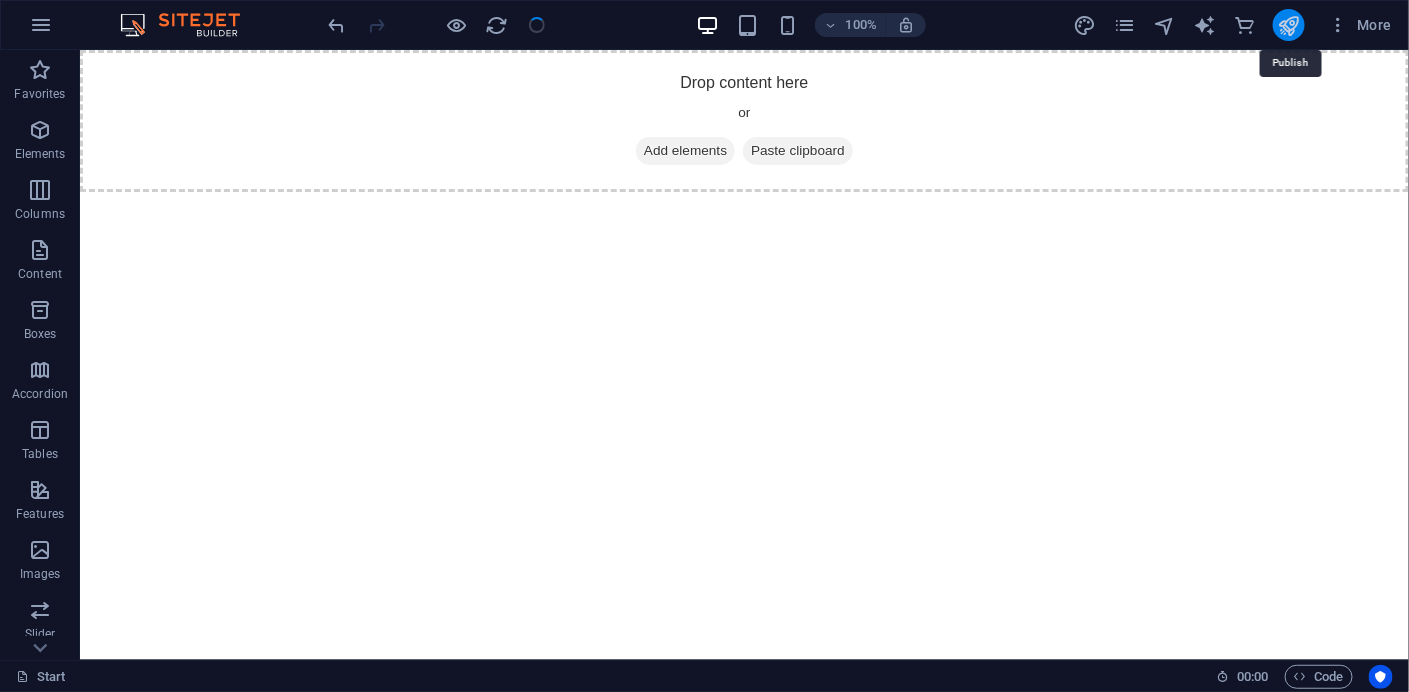 click at bounding box center [1288, 25] 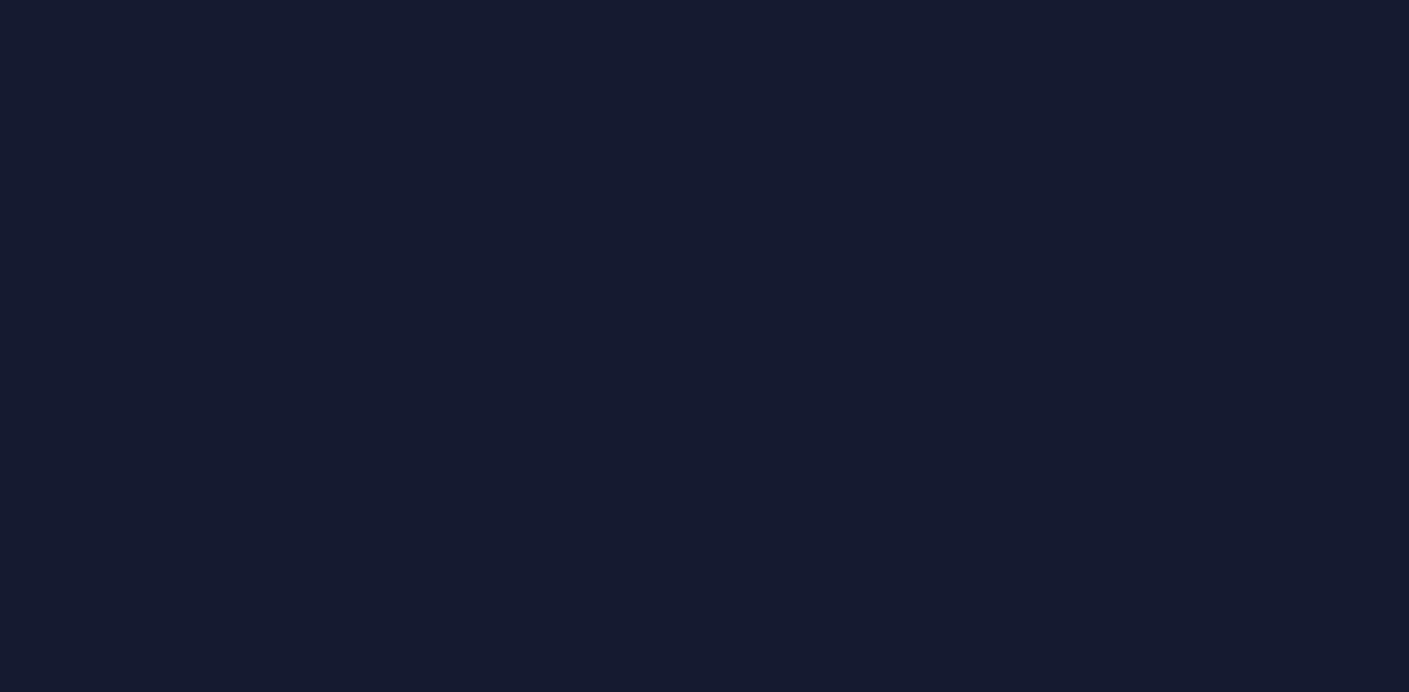 scroll, scrollTop: 0, scrollLeft: 0, axis: both 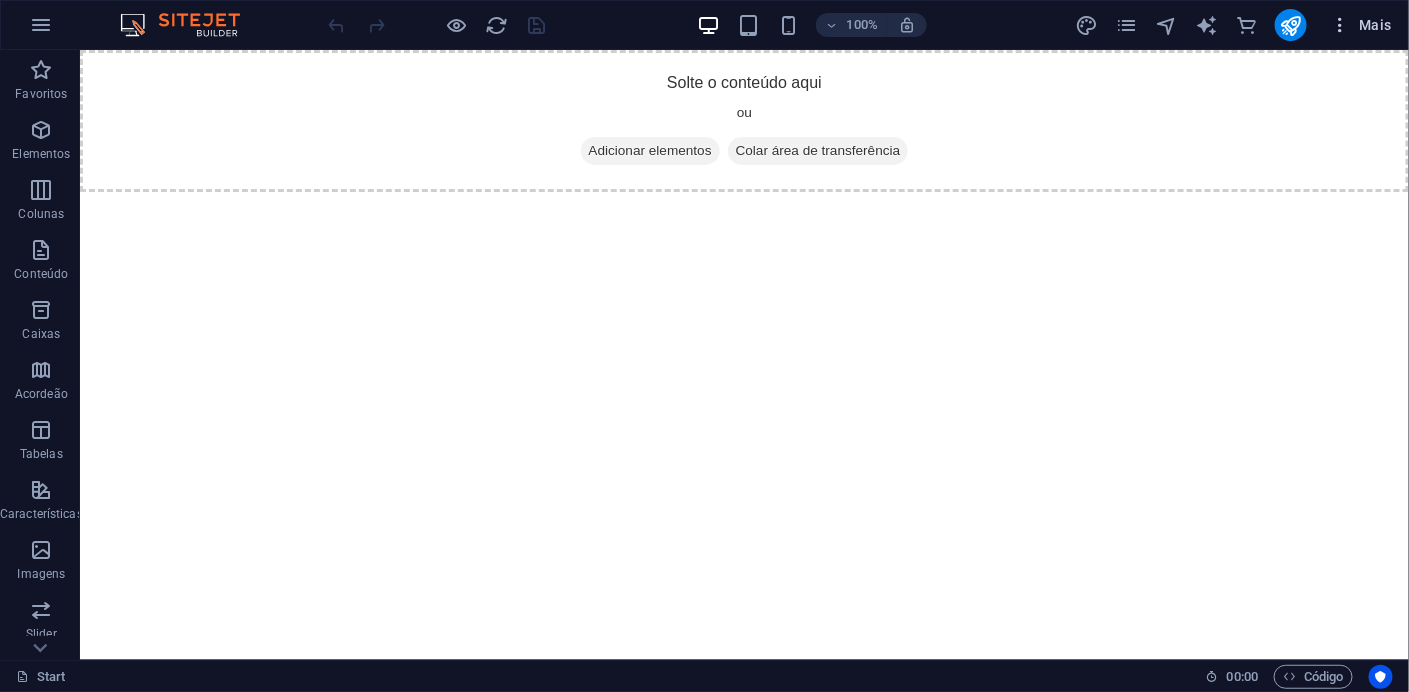 click on "Mais" at bounding box center (1361, 25) 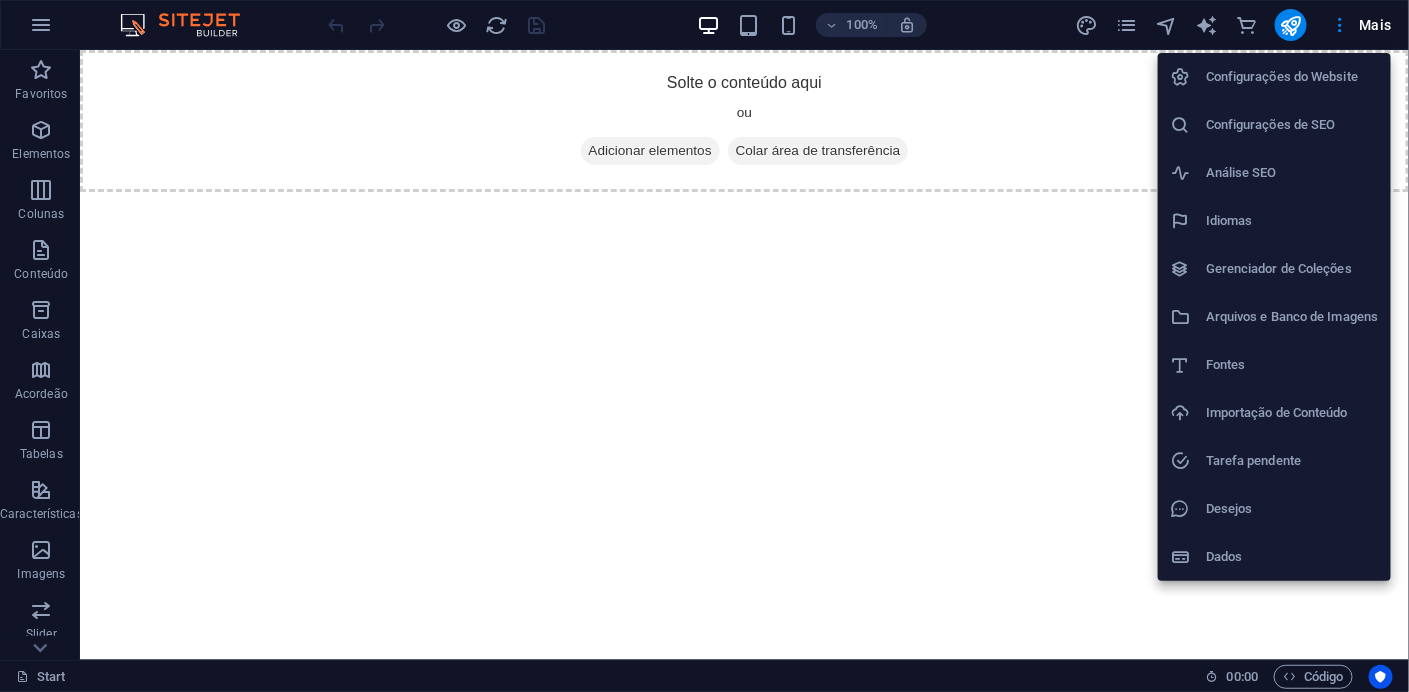 click on "Configurações do Website" at bounding box center [1292, 77] 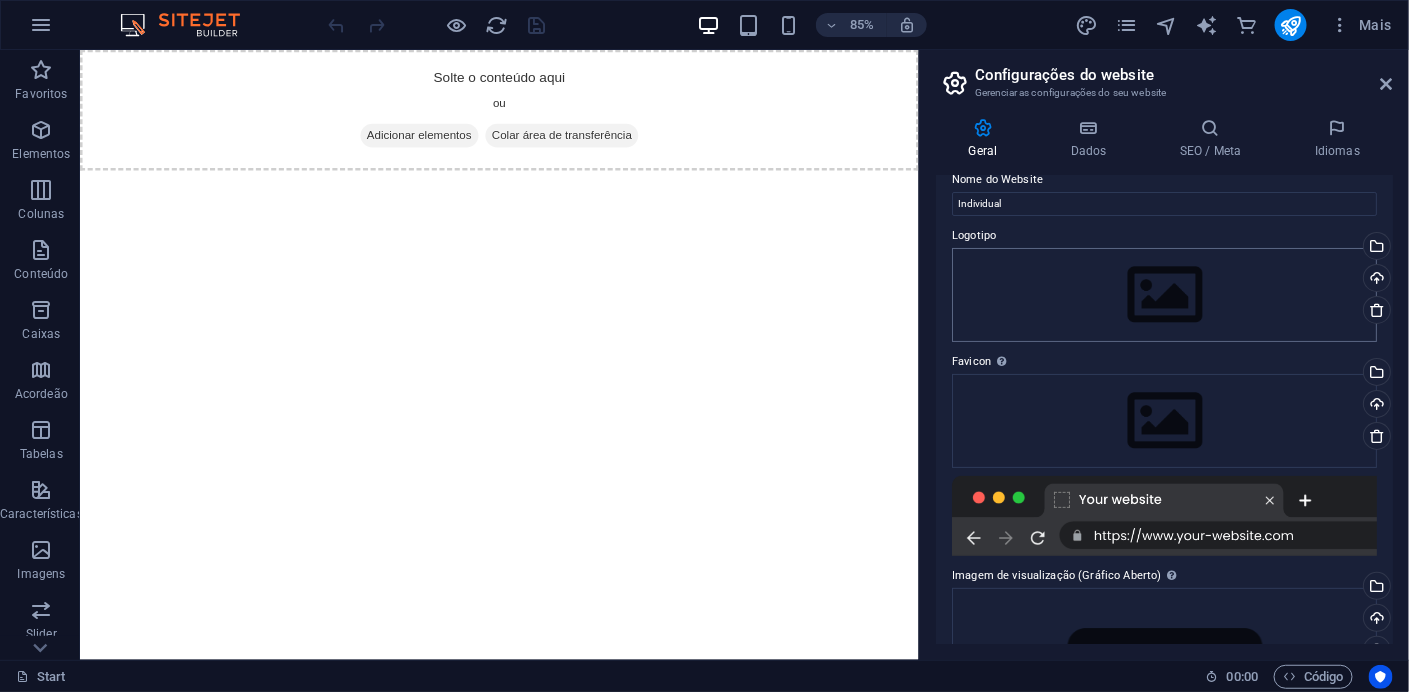 scroll, scrollTop: 0, scrollLeft: 0, axis: both 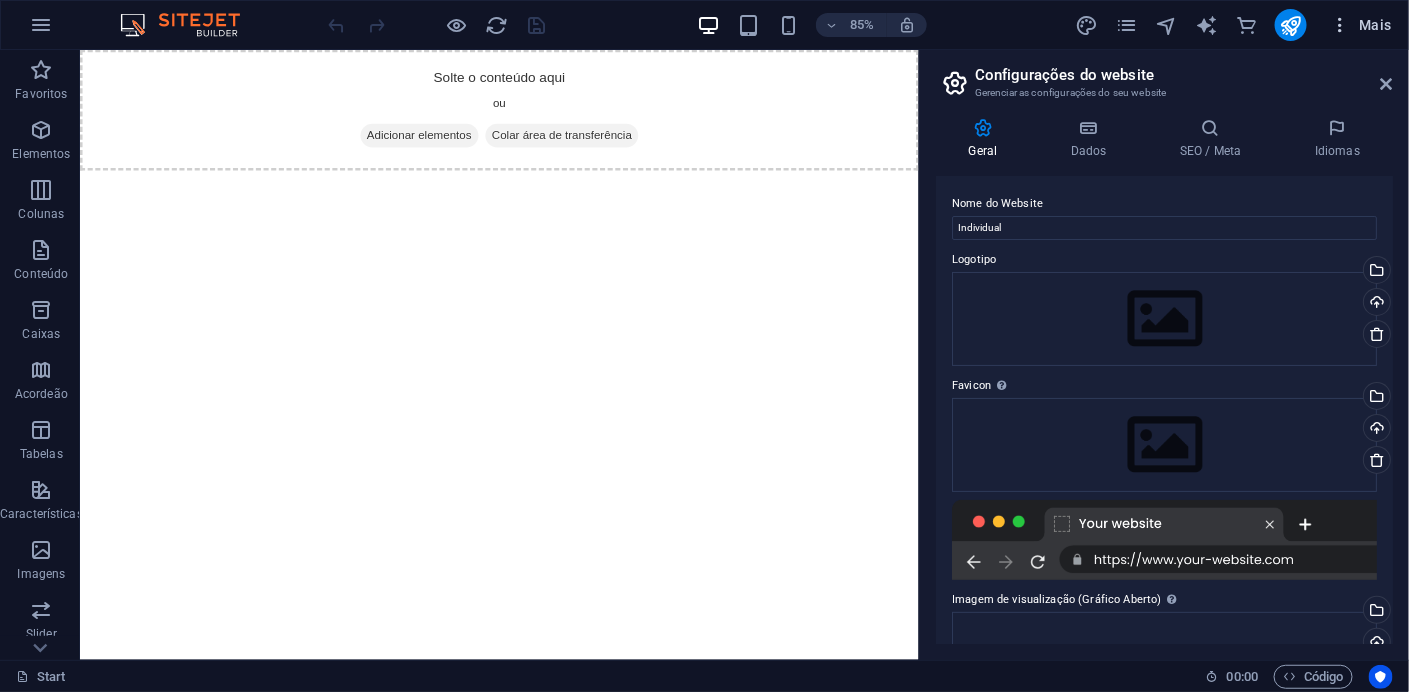 click on "Mais" at bounding box center (1361, 25) 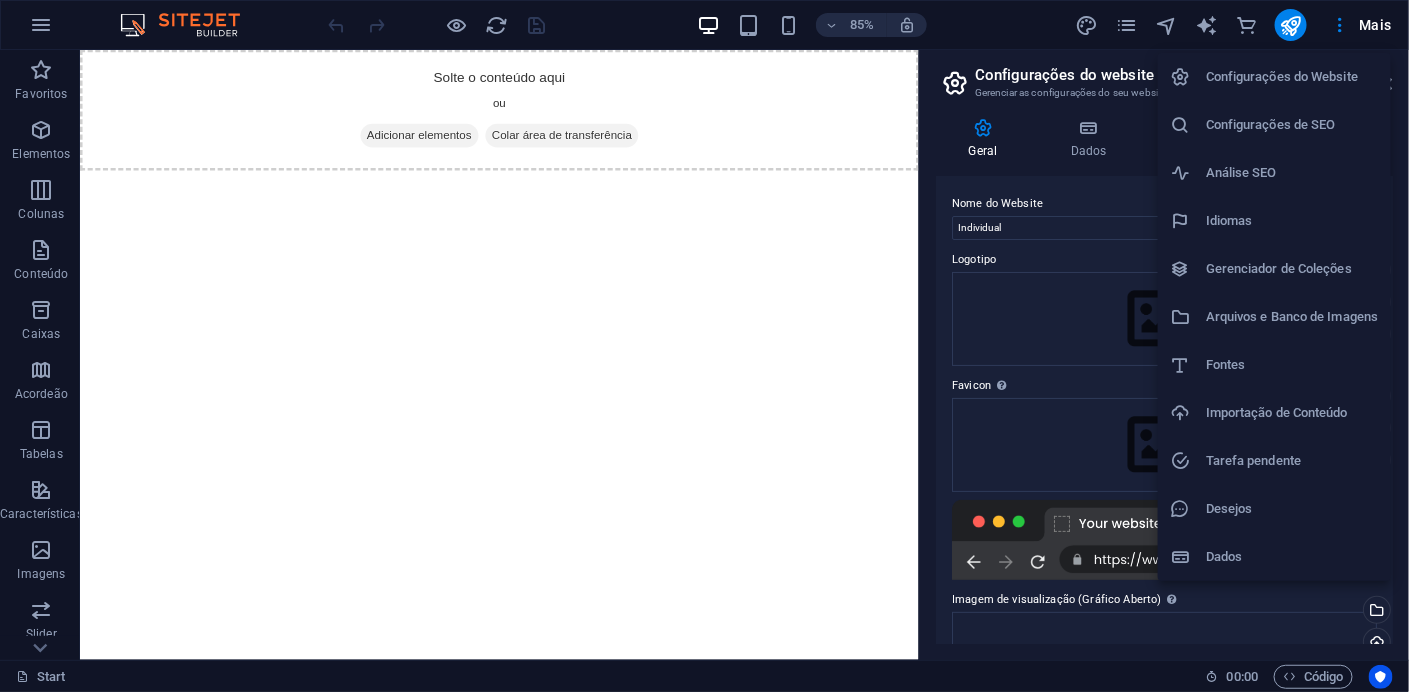 click at bounding box center (704, 346) 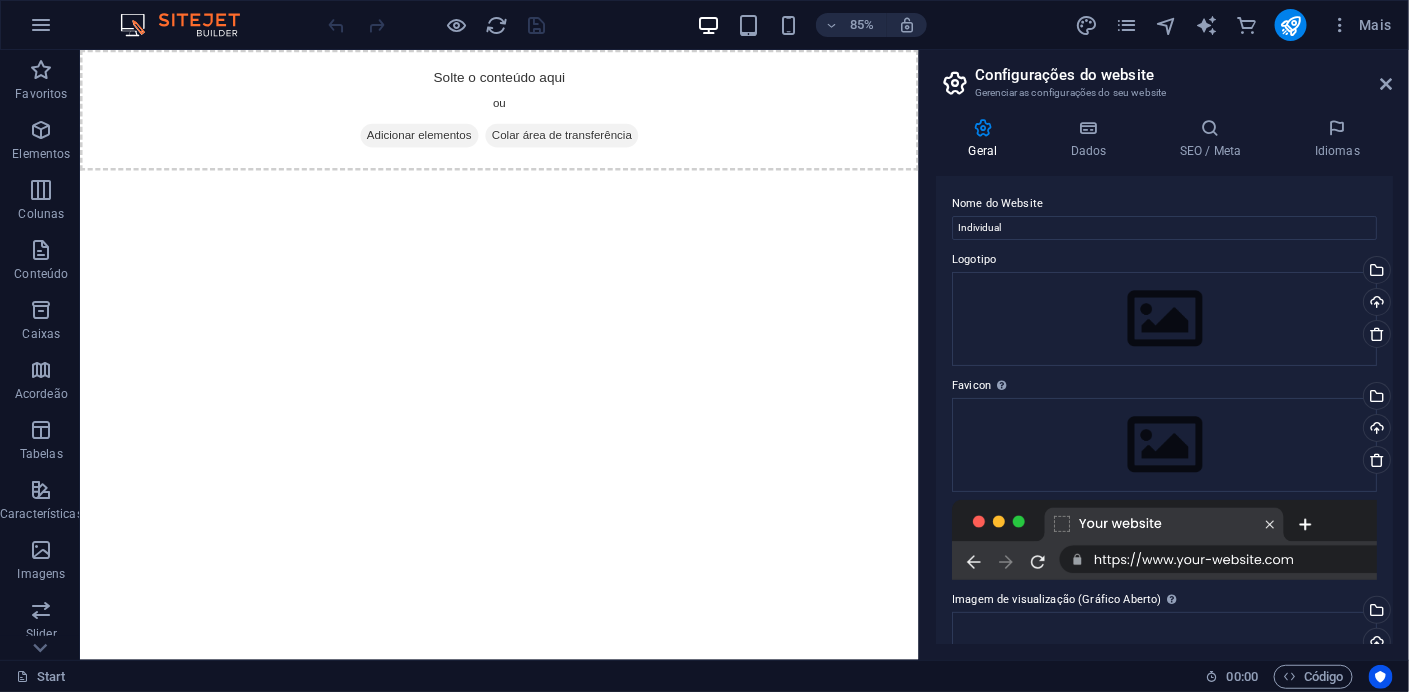 click at bounding box center [1126, 25] 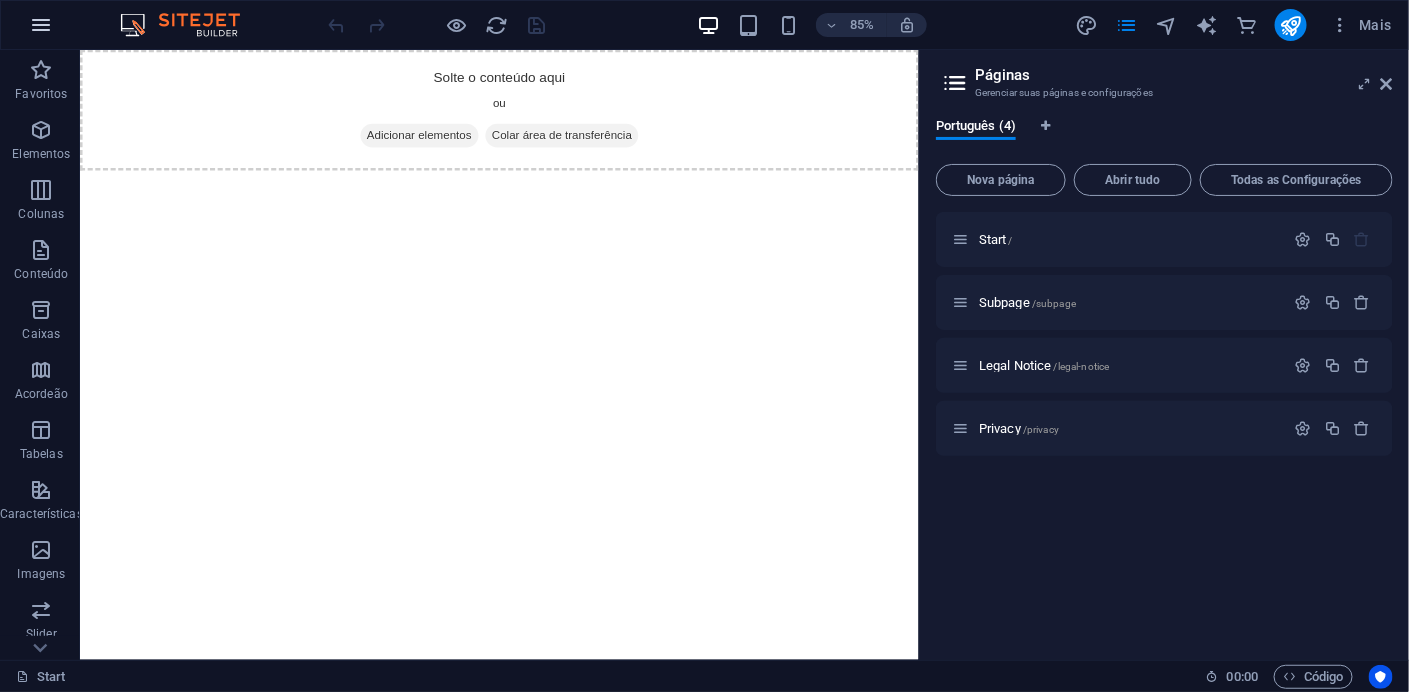 click at bounding box center [41, 25] 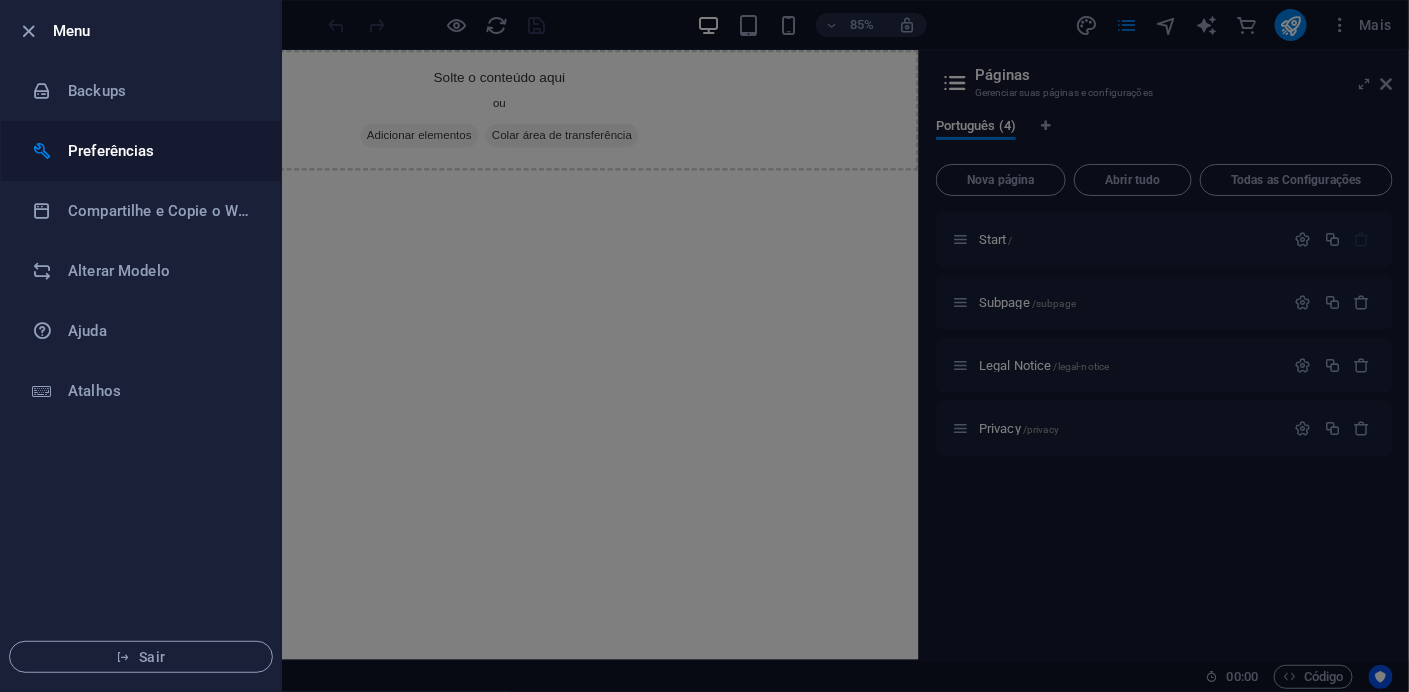 click on "Preferências" at bounding box center [160, 151] 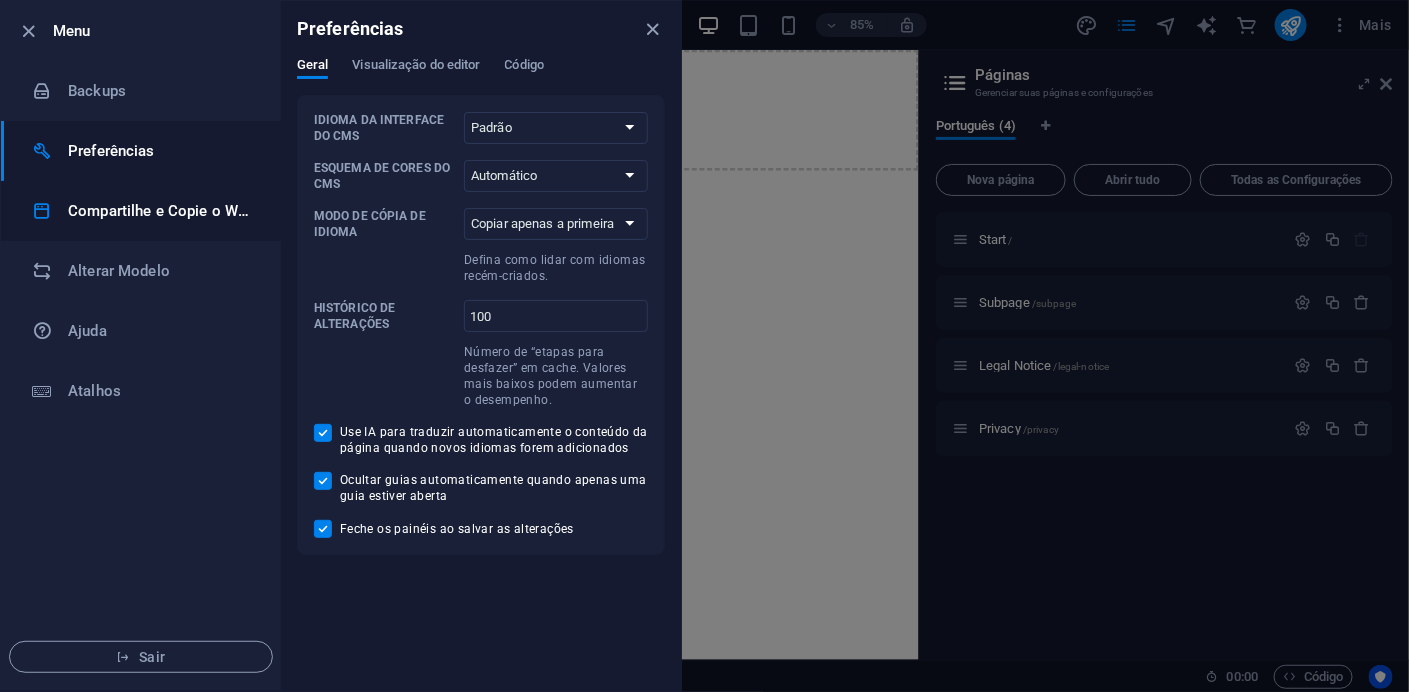 click on "Compartilhe e Copie o Website" at bounding box center (160, 211) 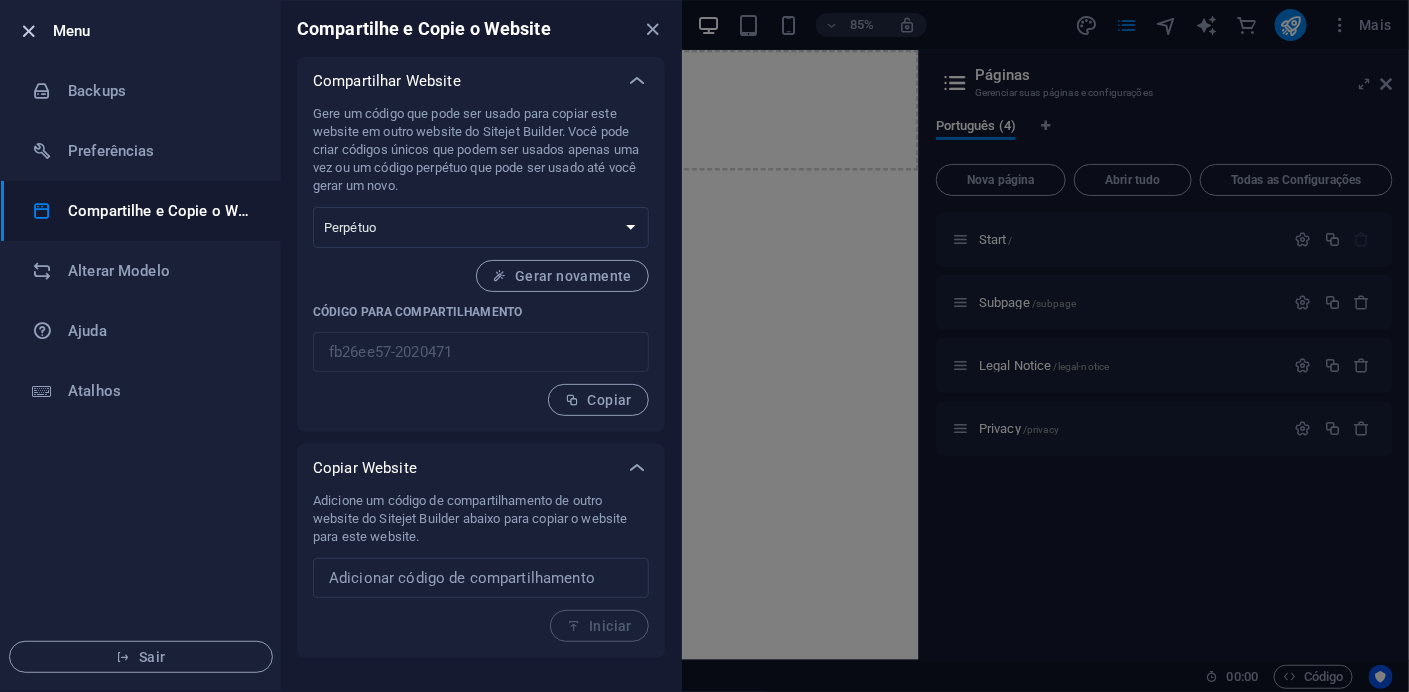 click at bounding box center (29, 31) 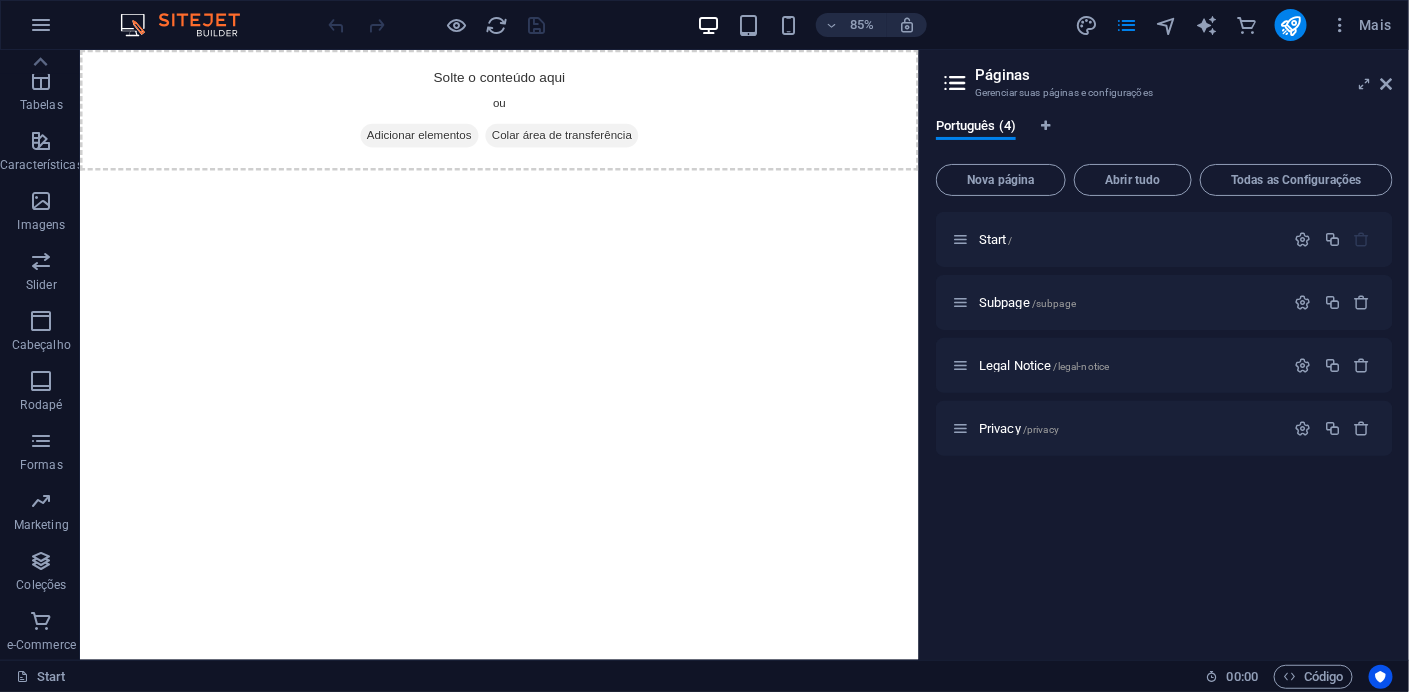 scroll, scrollTop: 0, scrollLeft: 0, axis: both 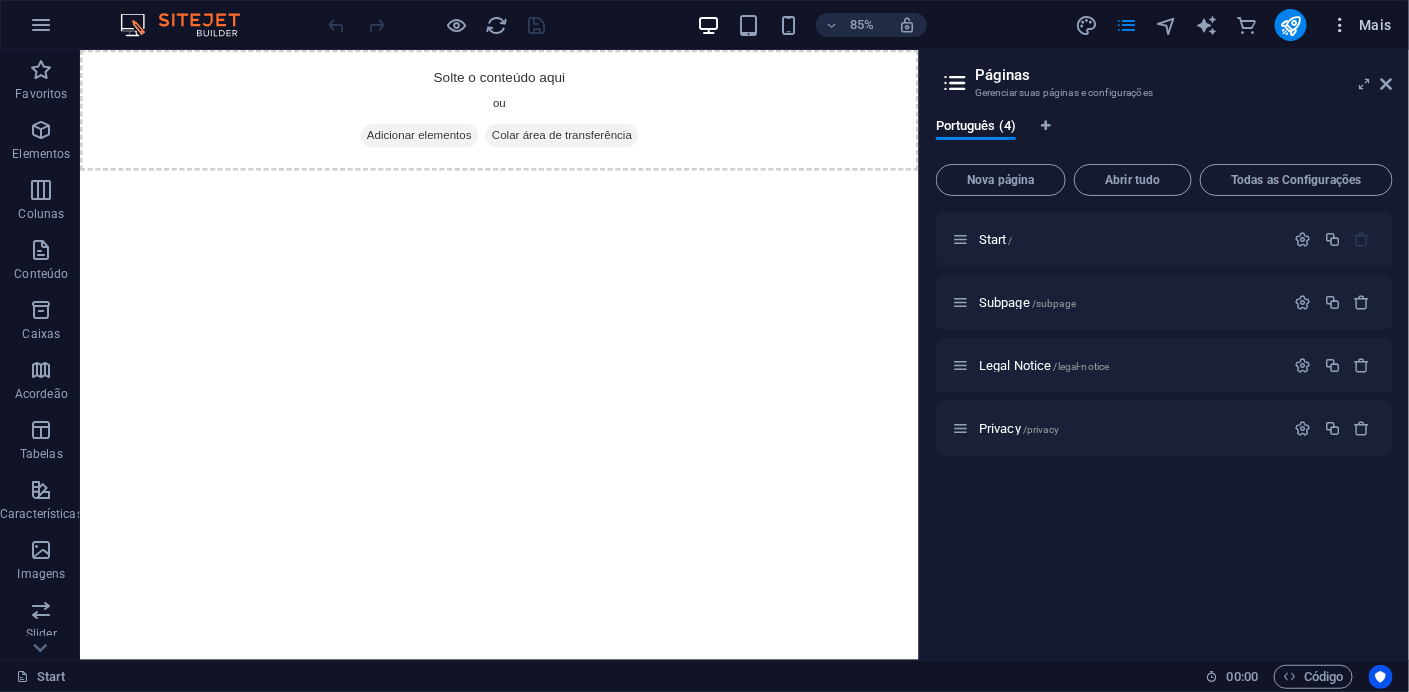 click on "Mais" at bounding box center (1361, 25) 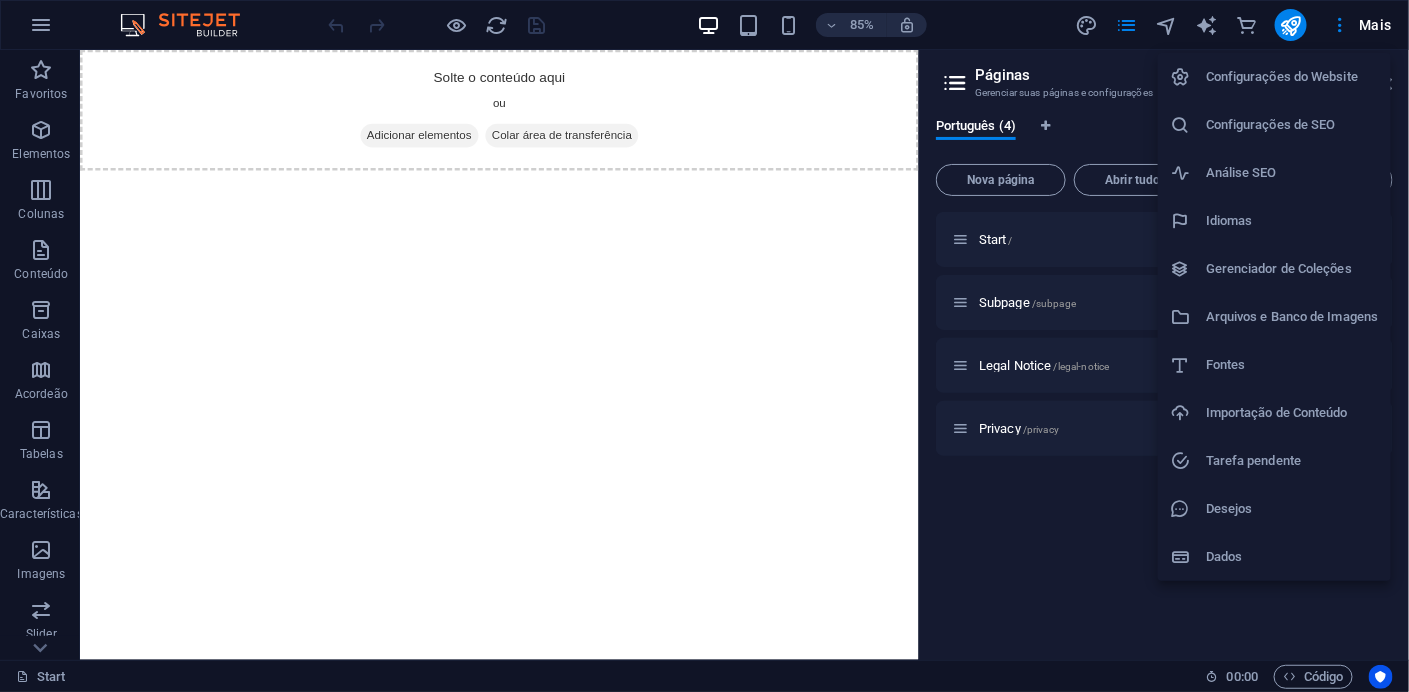 click at bounding box center [704, 346] 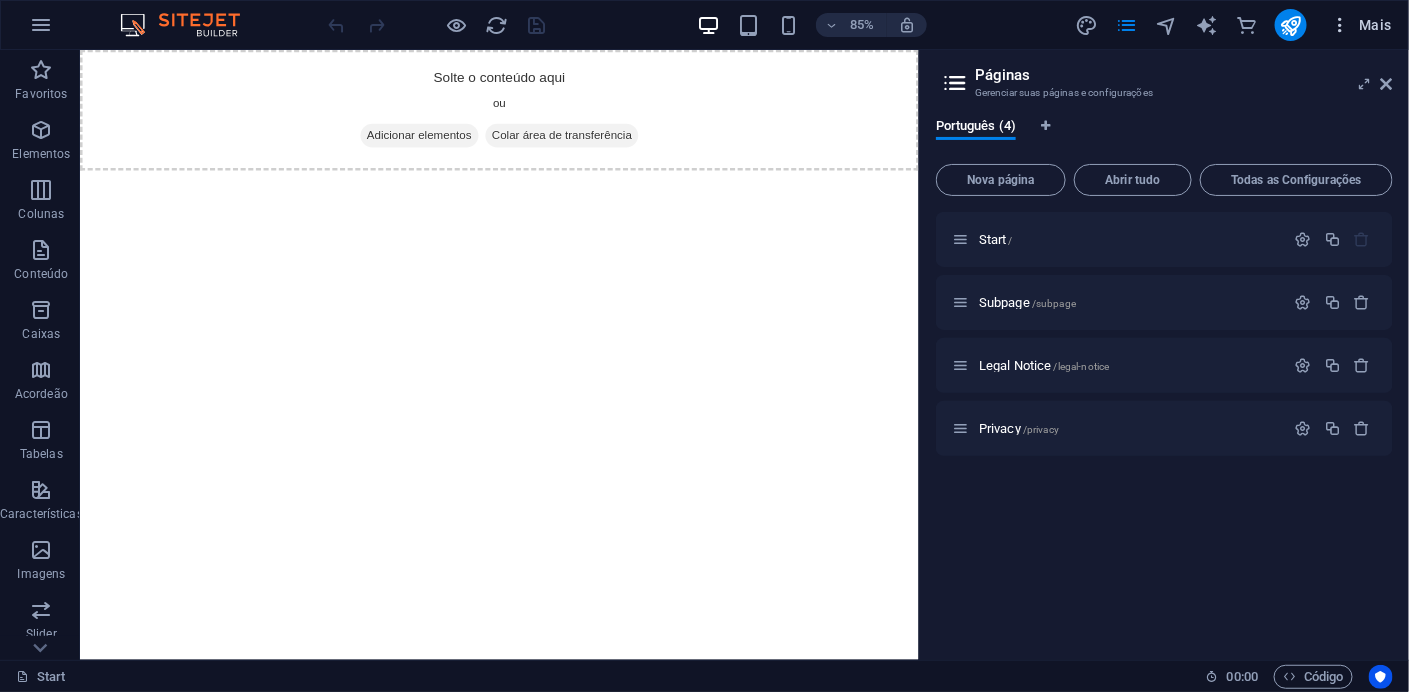 click on "Mais" at bounding box center (1361, 25) 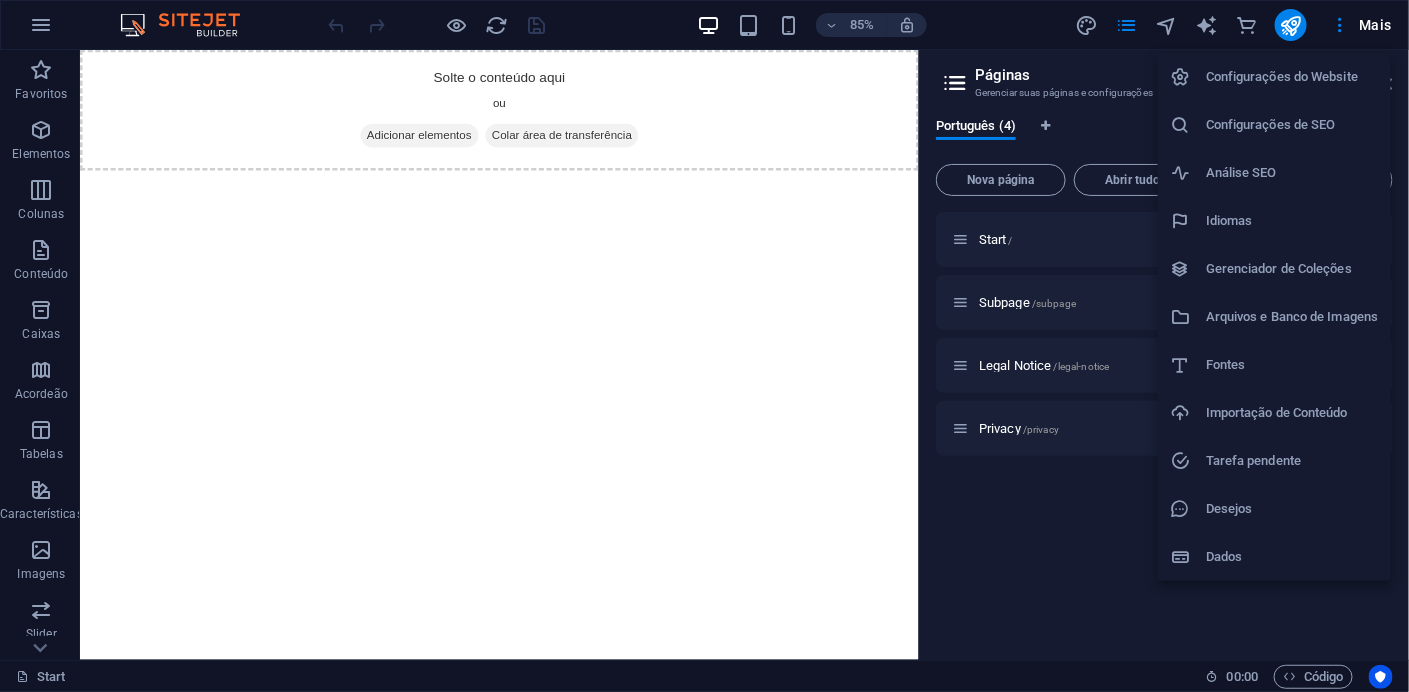click at bounding box center (704, 346) 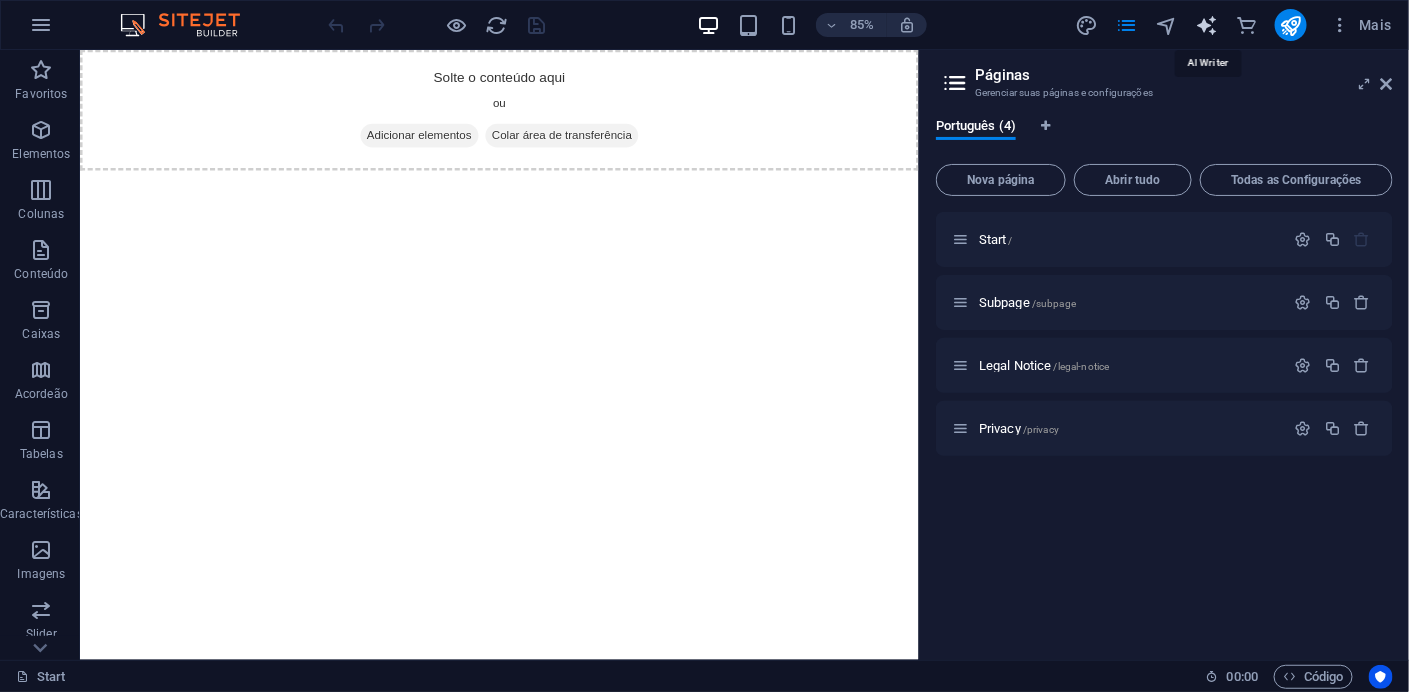 click at bounding box center (1206, 25) 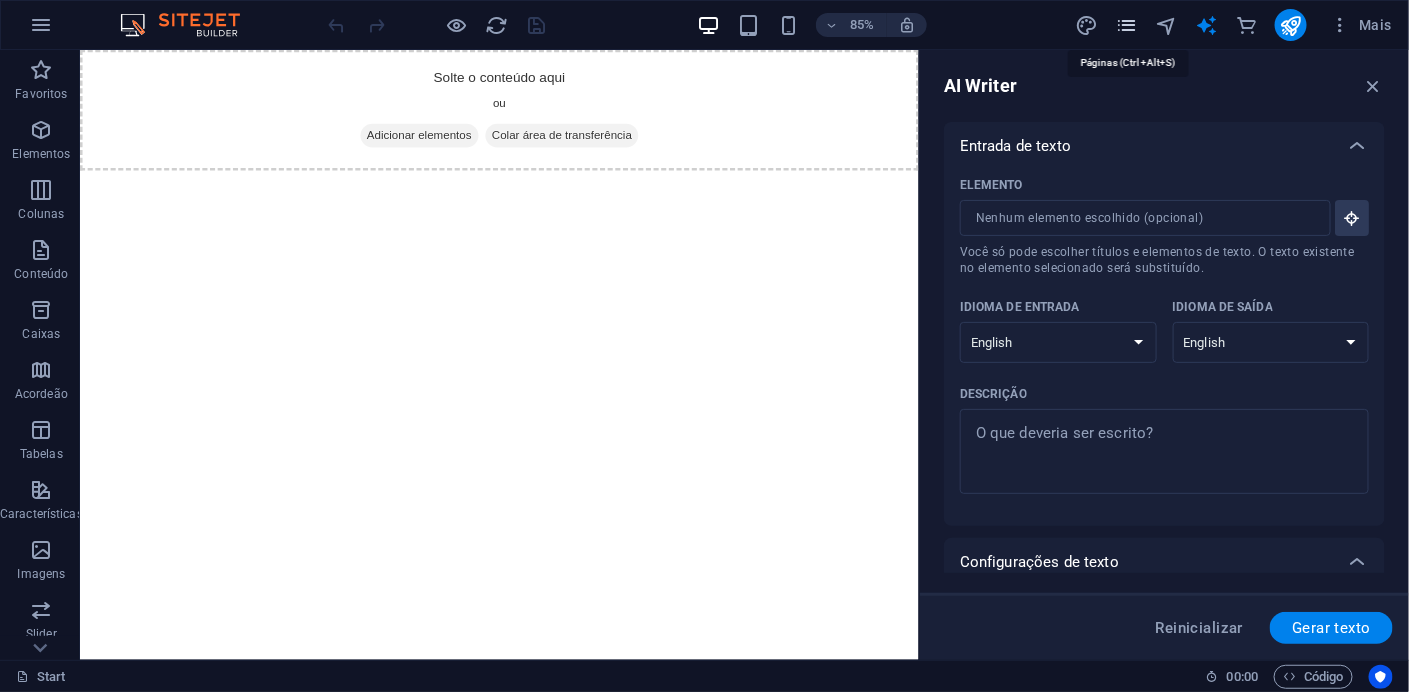 click at bounding box center [1126, 25] 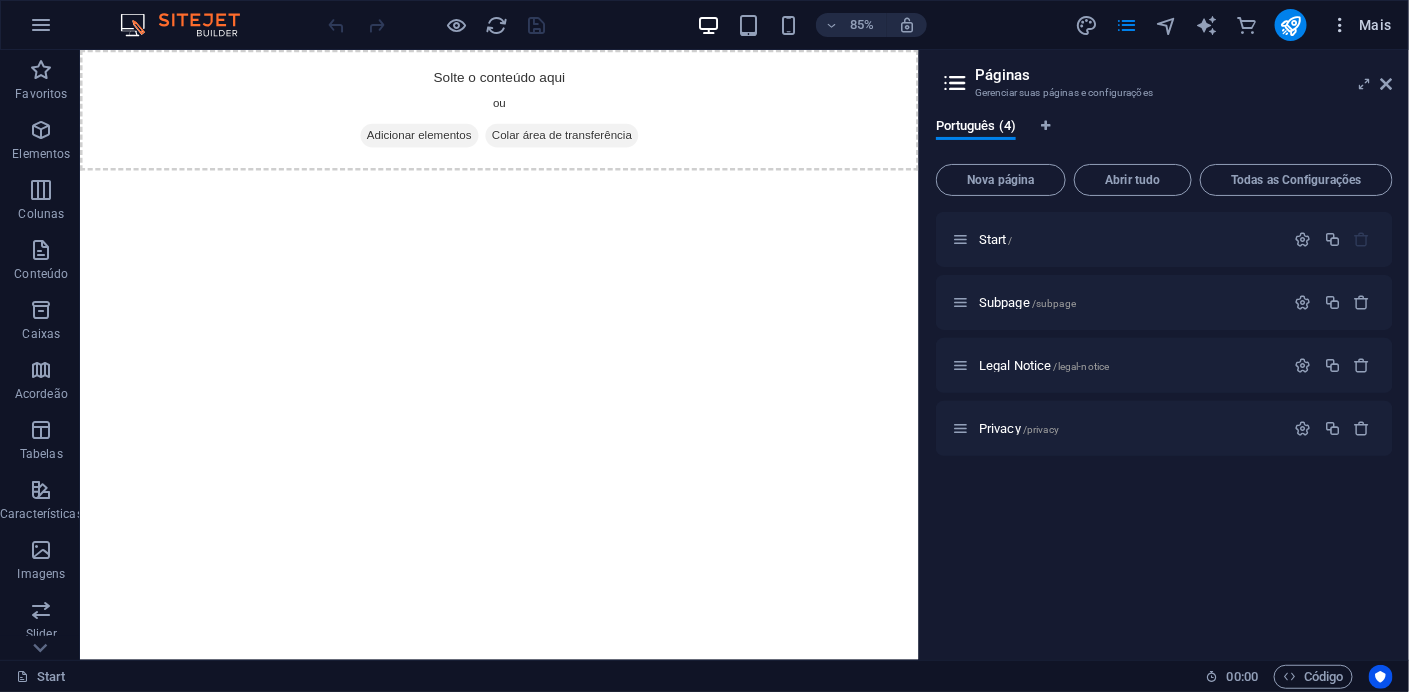 click on "Mais" at bounding box center [1361, 25] 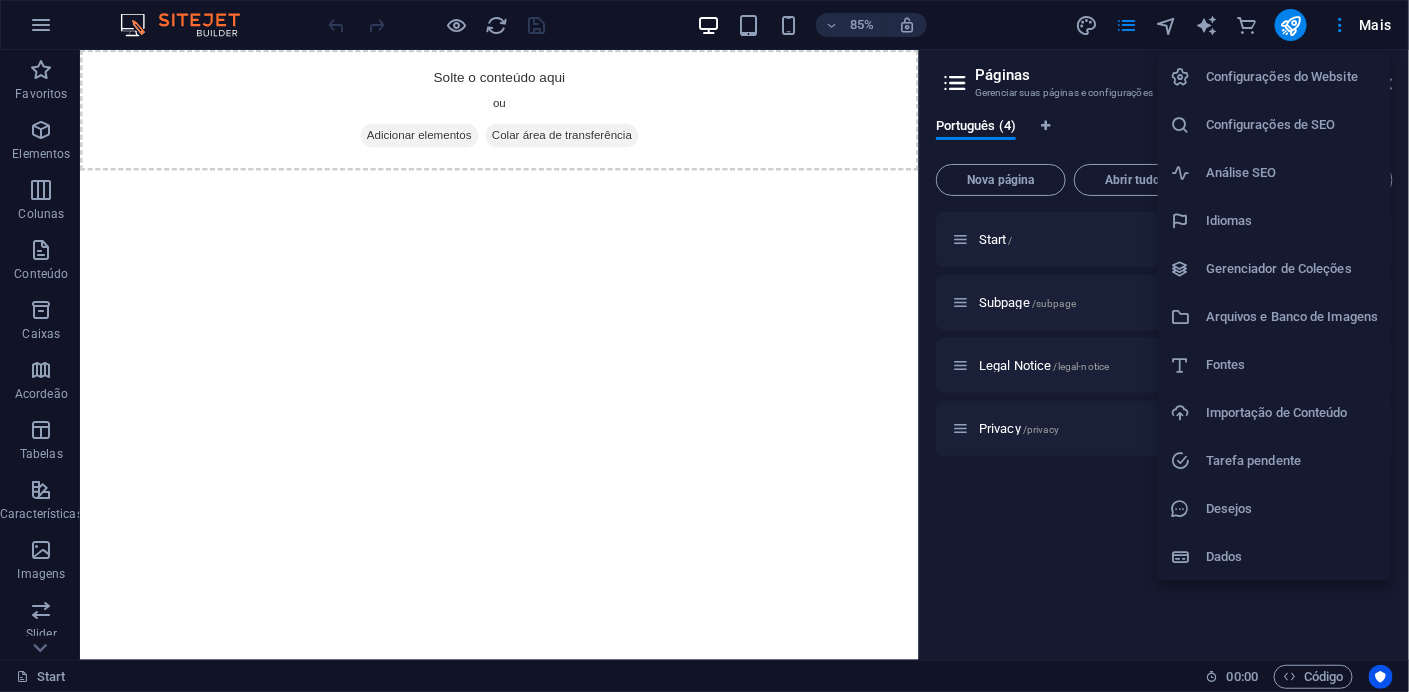 click on "Dados" at bounding box center (1292, 557) 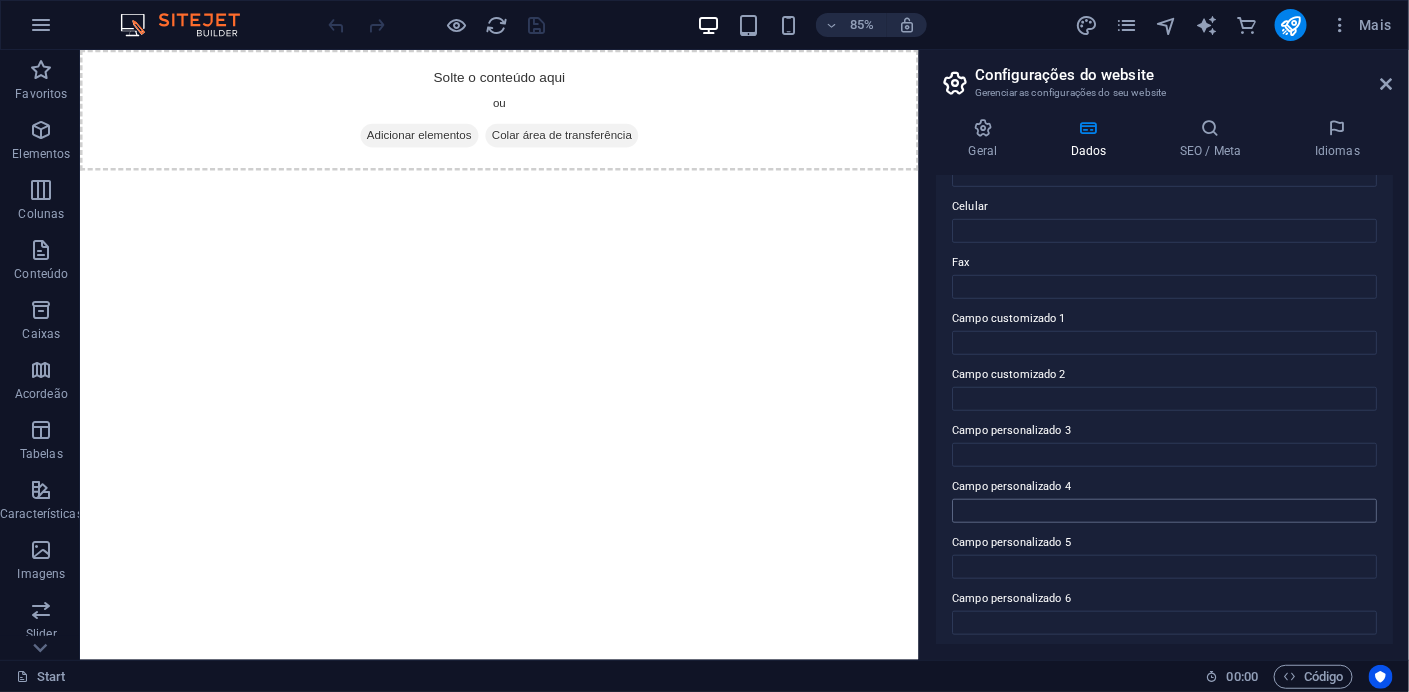 scroll, scrollTop: 491, scrollLeft: 0, axis: vertical 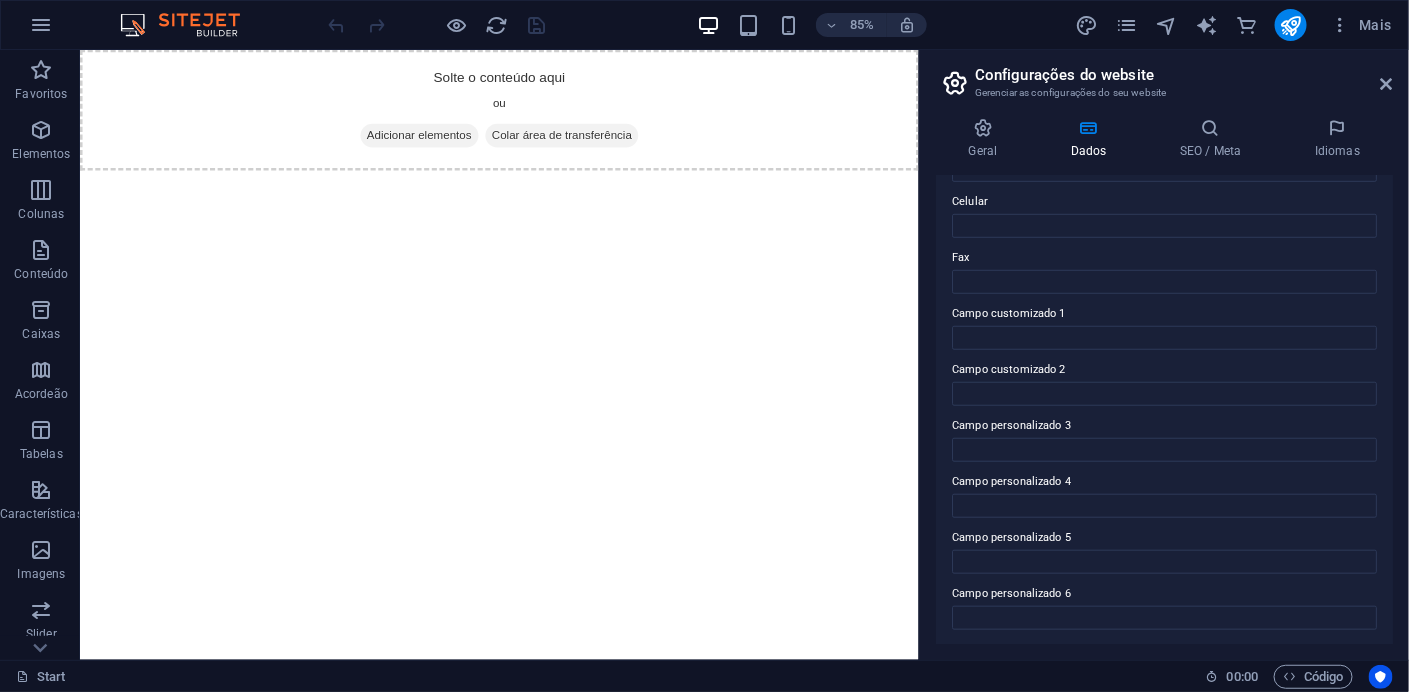 click on "Configurações do website Gerenciar as configurações do seu website  Geral  Dados  SEO / Meta  Idiomas Nome do Website [NAME] Logotipo Arraste os arquivos aqui, clique para escolher os arquivos ou selecione os arquivos em Arquivos ou em nossa galeria de fotos e vídeos gratuitos Selecione arquivos do gerenciador de arquivos, galeria de fotos ou faça upload de arquivo(s) Upload Favicon Defina o favicon do seu website aqui. Um favicon é um pequeno ícone mostrado na guia do navegador ao lado do título do seu website. Ajuda os visitantes a identificarem o seu website. Arraste os arquivos aqui, clique para escolher os arquivos ou selecione os arquivos em Arquivos ou em nossa galeria de fotos e vídeos gratuitos Selecione arquivos do gerenciador de arquivos, galeria de fotos ou faça upload de arquivo(s) Upload Imagem de visualização (Gráfico Aberto) Esta imagem será mostrada quando o website for compartilhado nas redes sociais Arraste os arquivos aqui, clique para escolher os arquivos ou Upload Nome" at bounding box center (1164, 355) 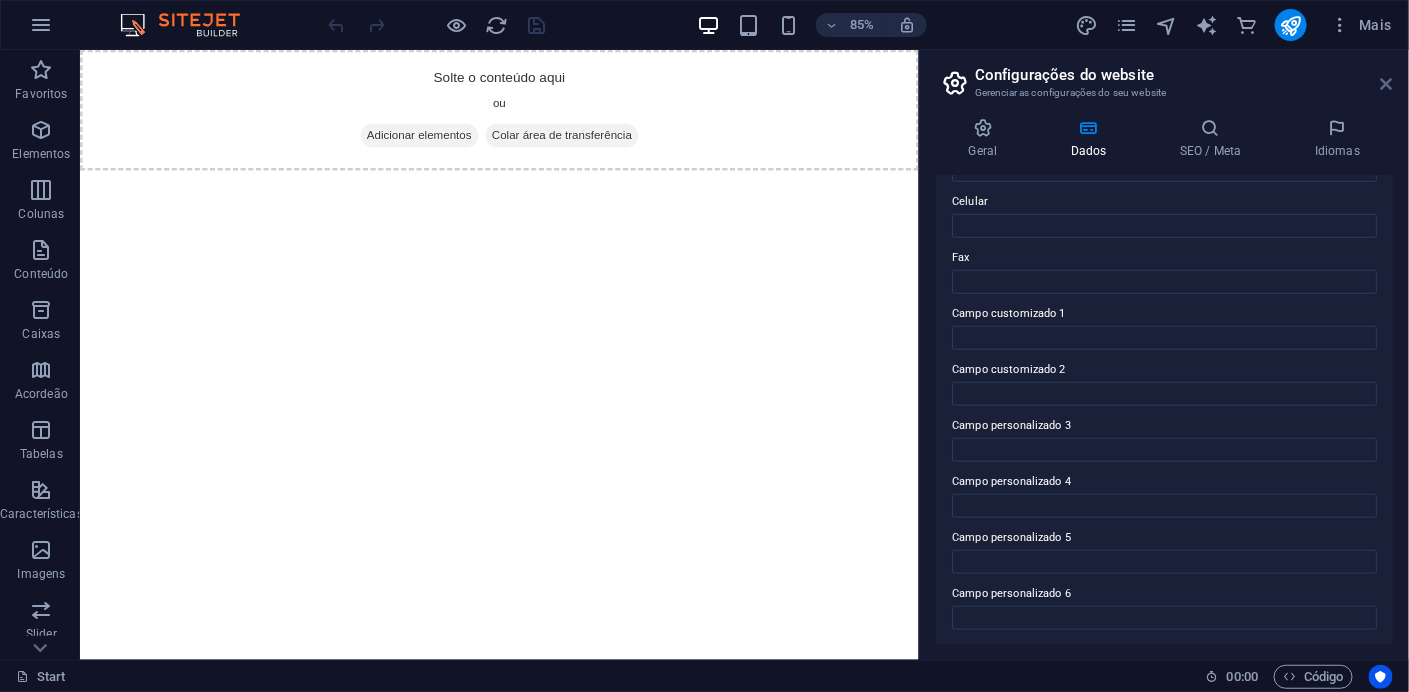 click at bounding box center (1387, 84) 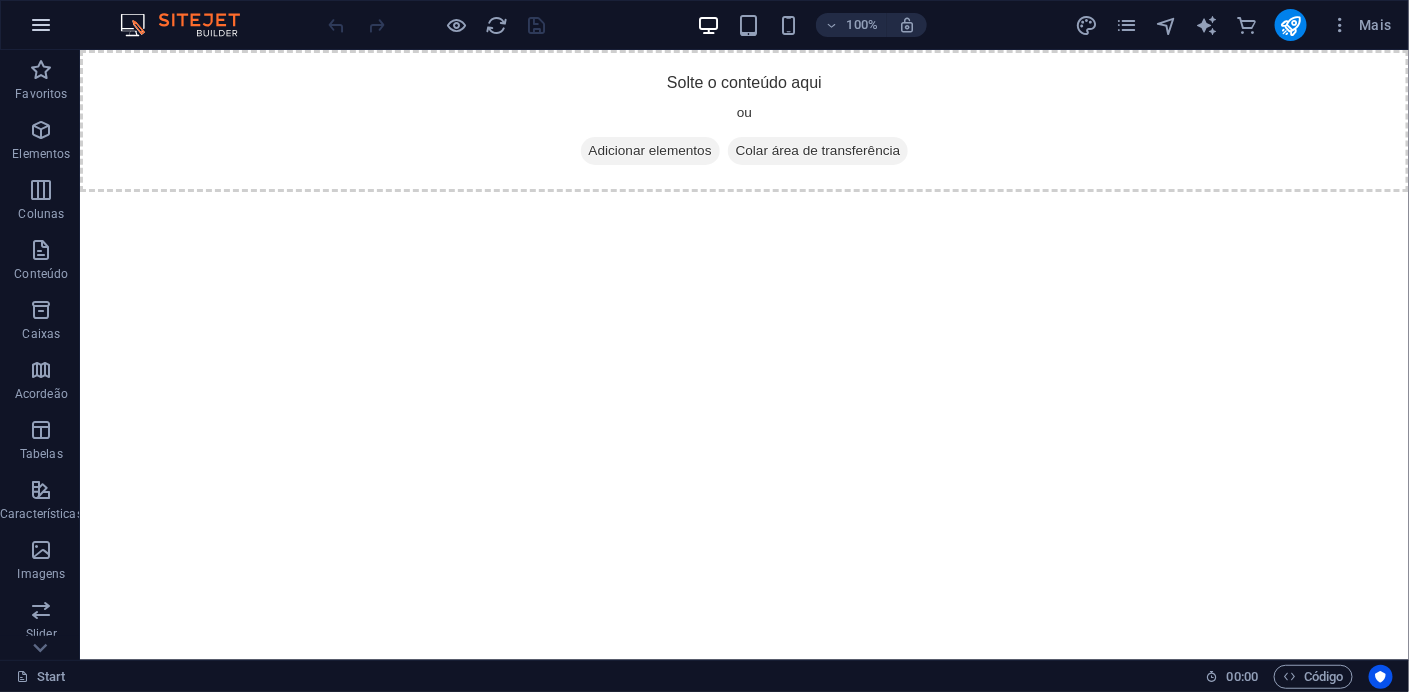 click at bounding box center [41, 25] 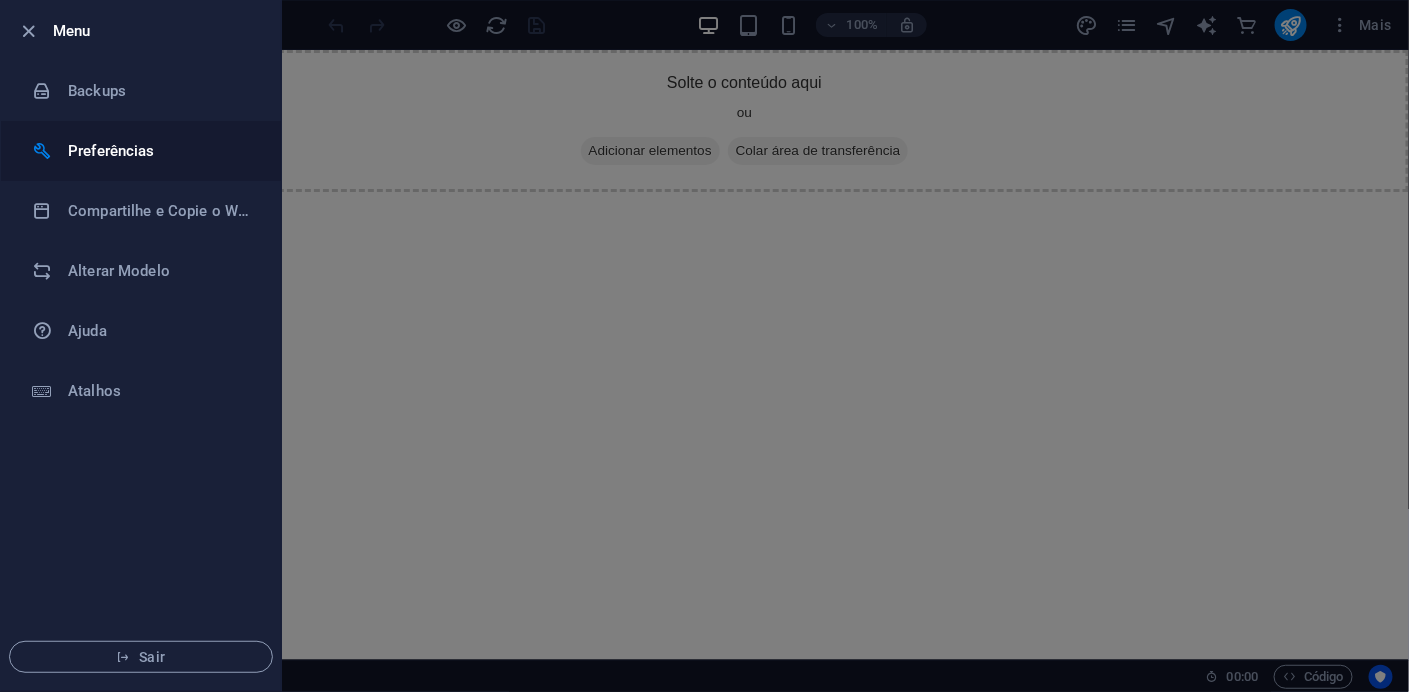 click on "Preferências" at bounding box center [160, 151] 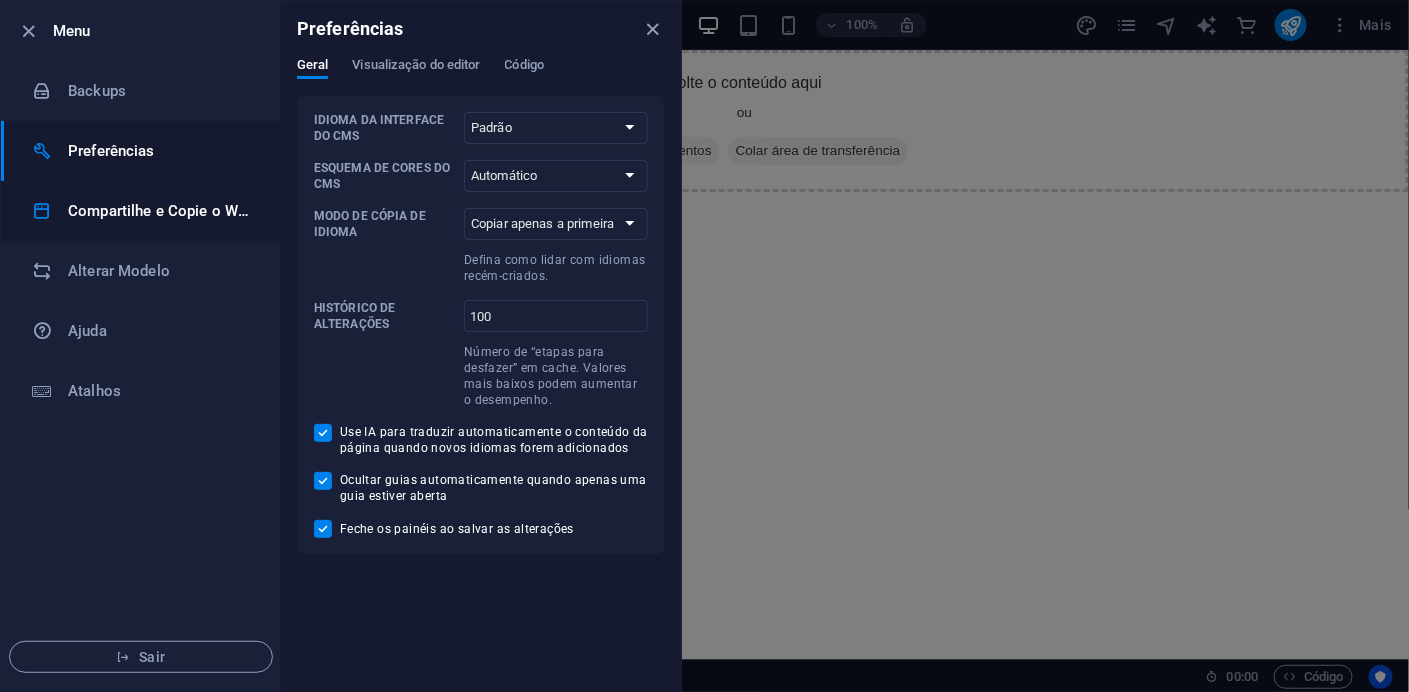 click on "Compartilhe e Copie o Website" at bounding box center [160, 211] 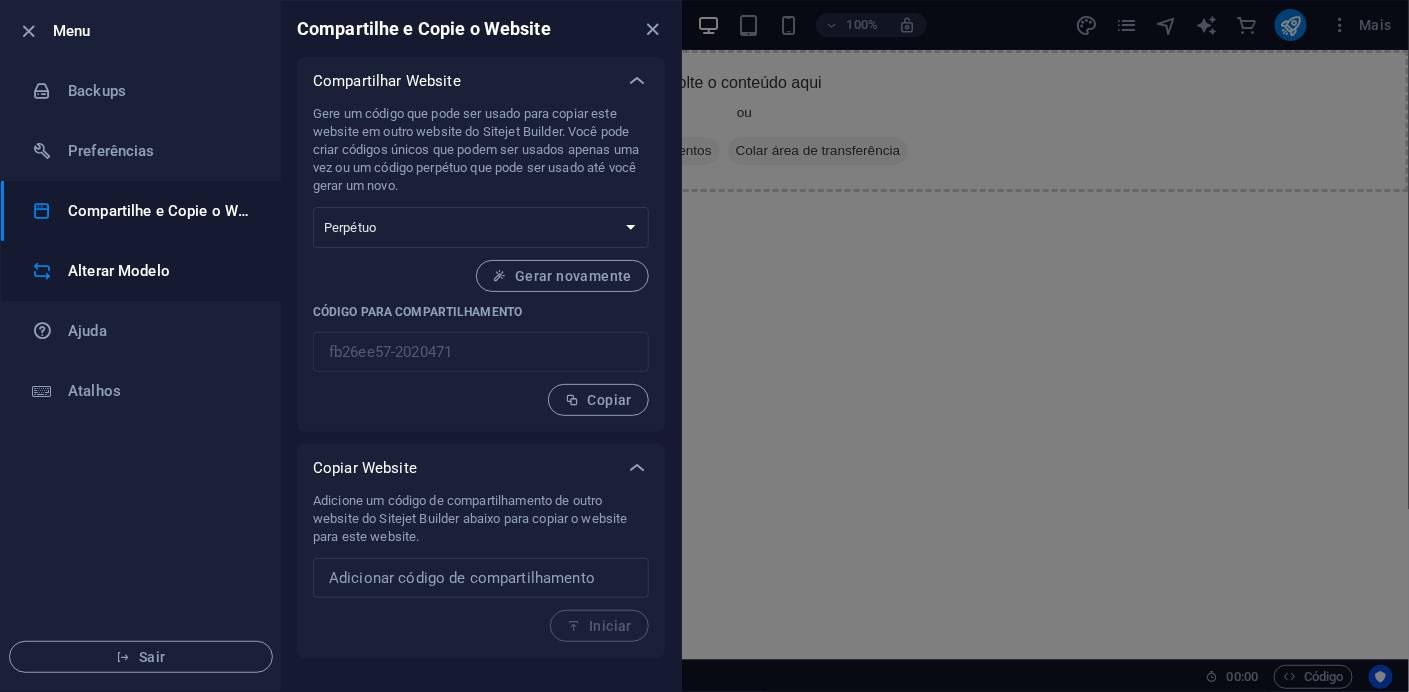 click on "Alterar Modelo" at bounding box center (160, 271) 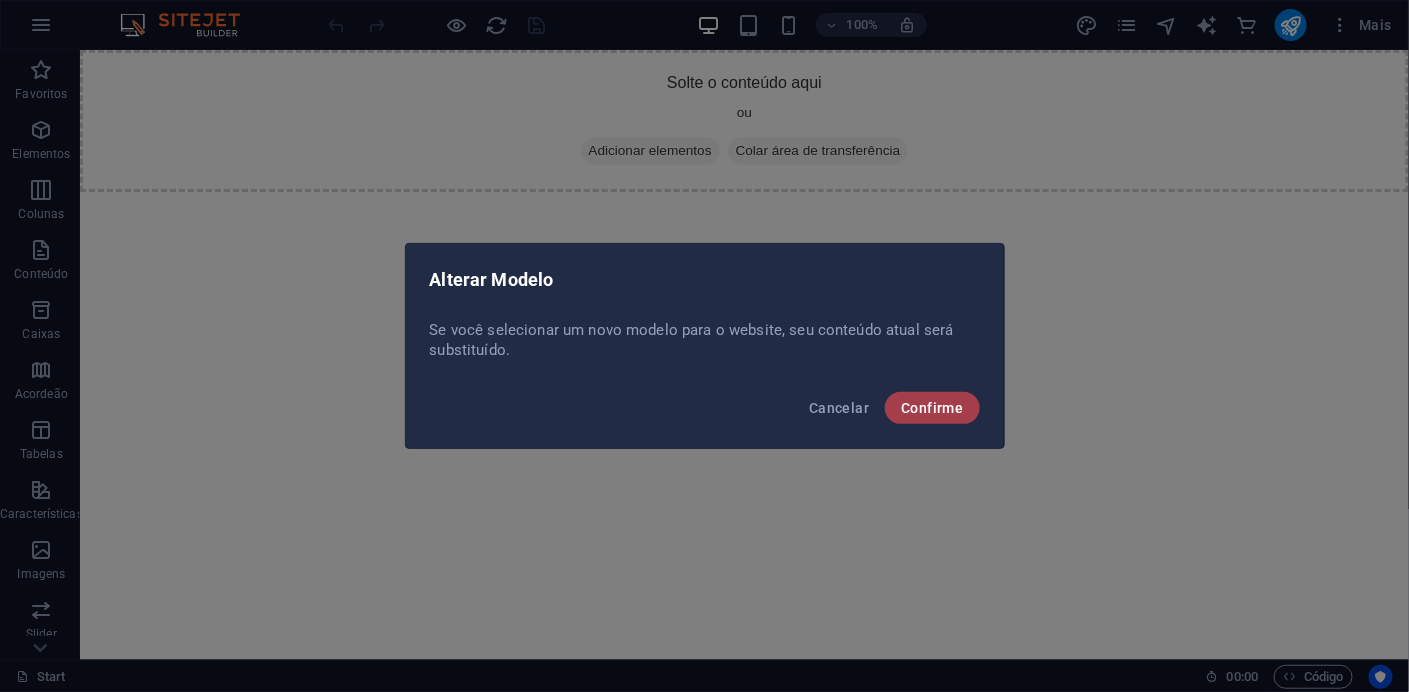 click on "Confirme" at bounding box center (932, 408) 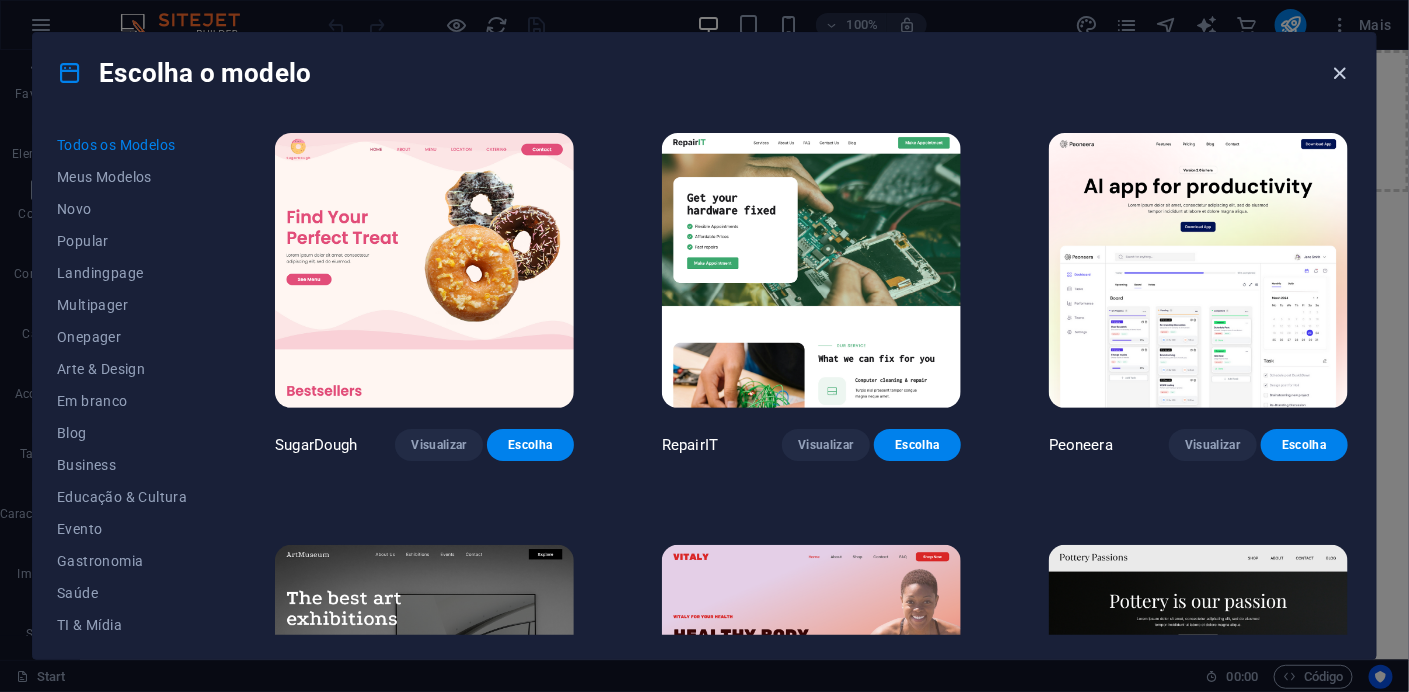 click at bounding box center (1340, 73) 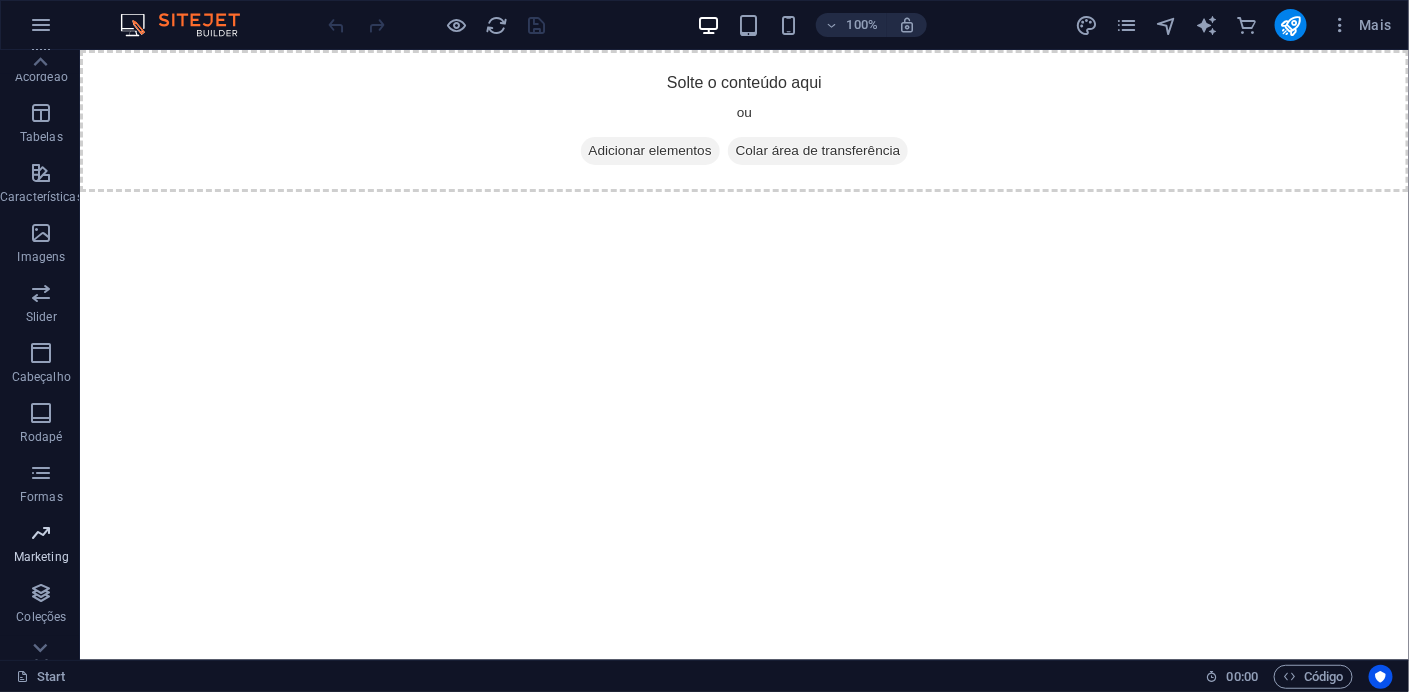 scroll, scrollTop: 349, scrollLeft: 0, axis: vertical 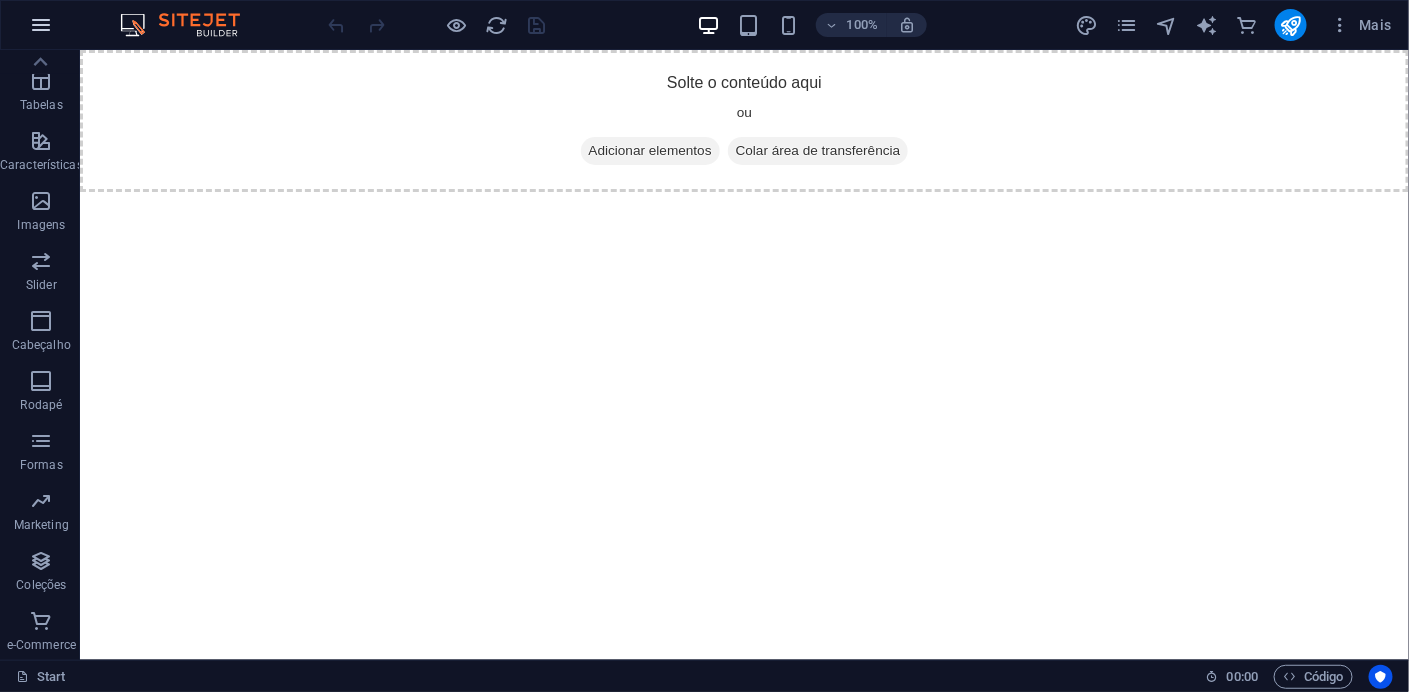 click at bounding box center [41, 25] 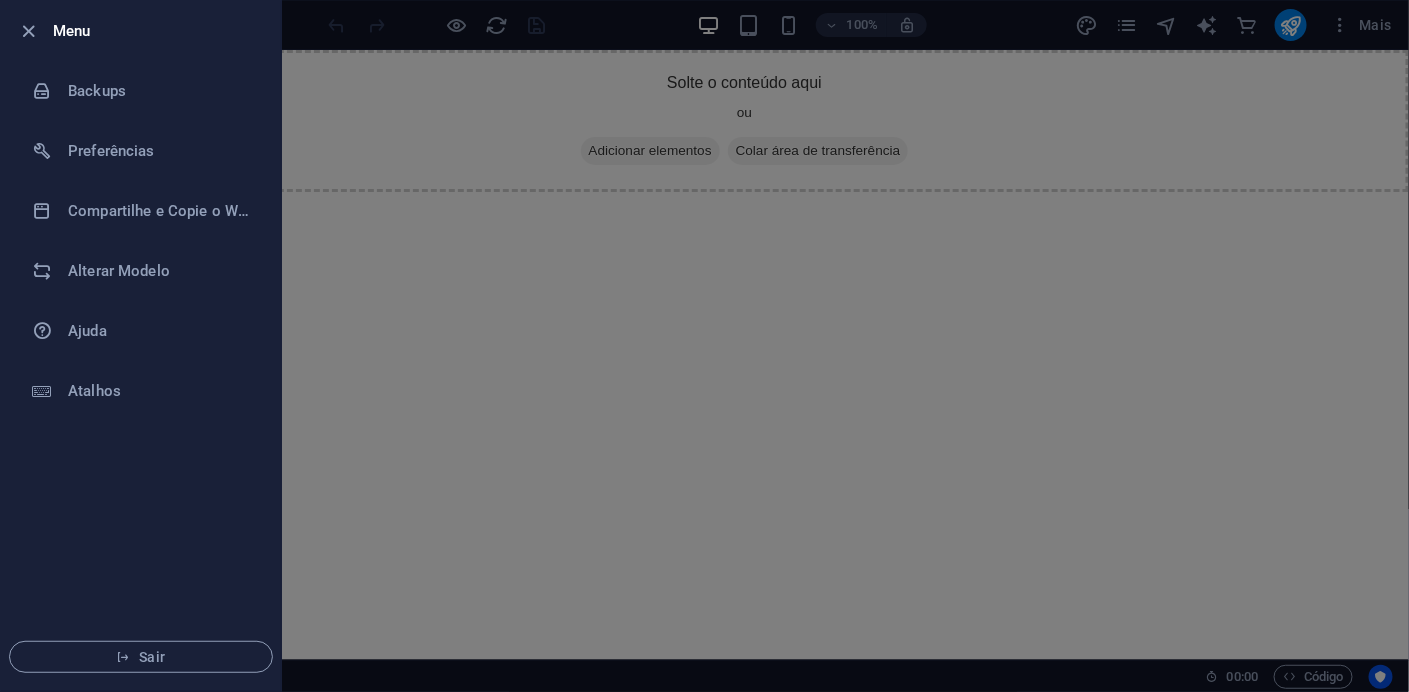 click at bounding box center [704, 346] 